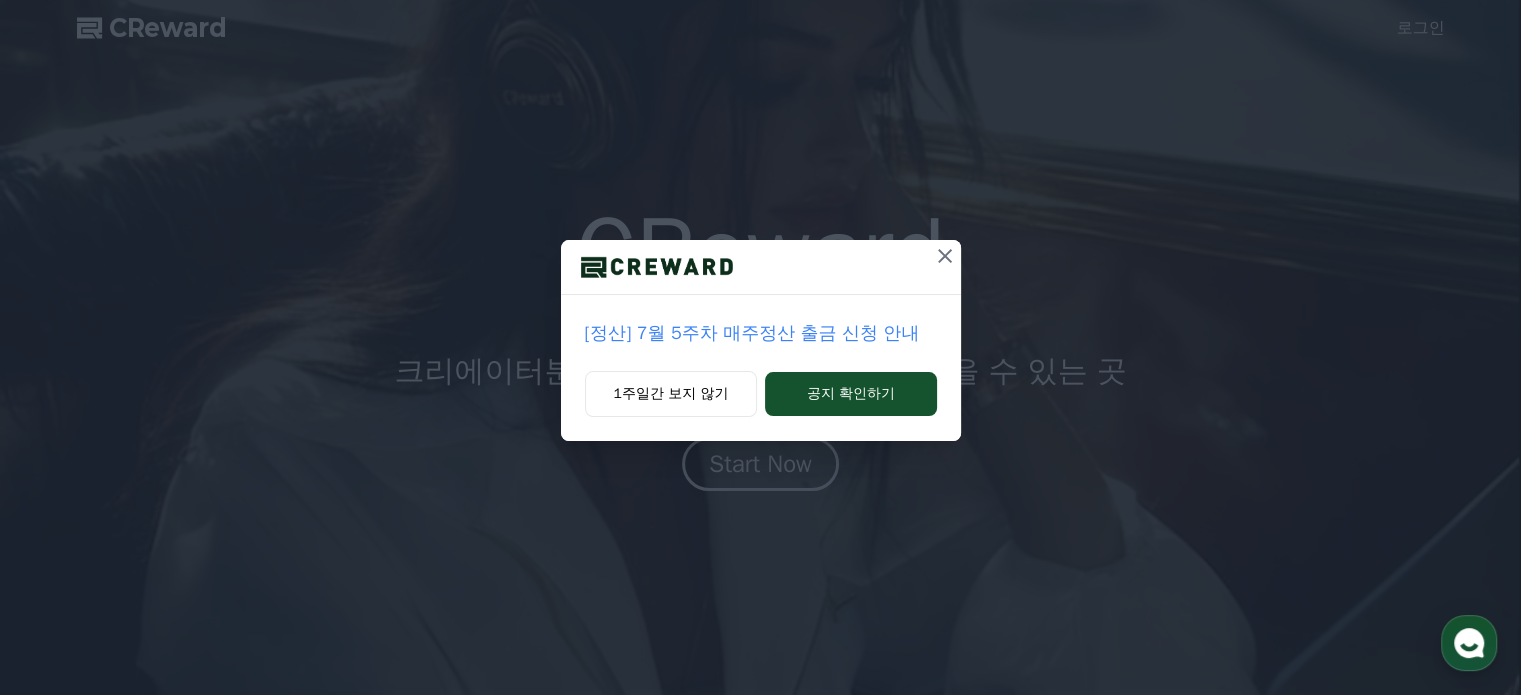 scroll, scrollTop: 0, scrollLeft: 0, axis: both 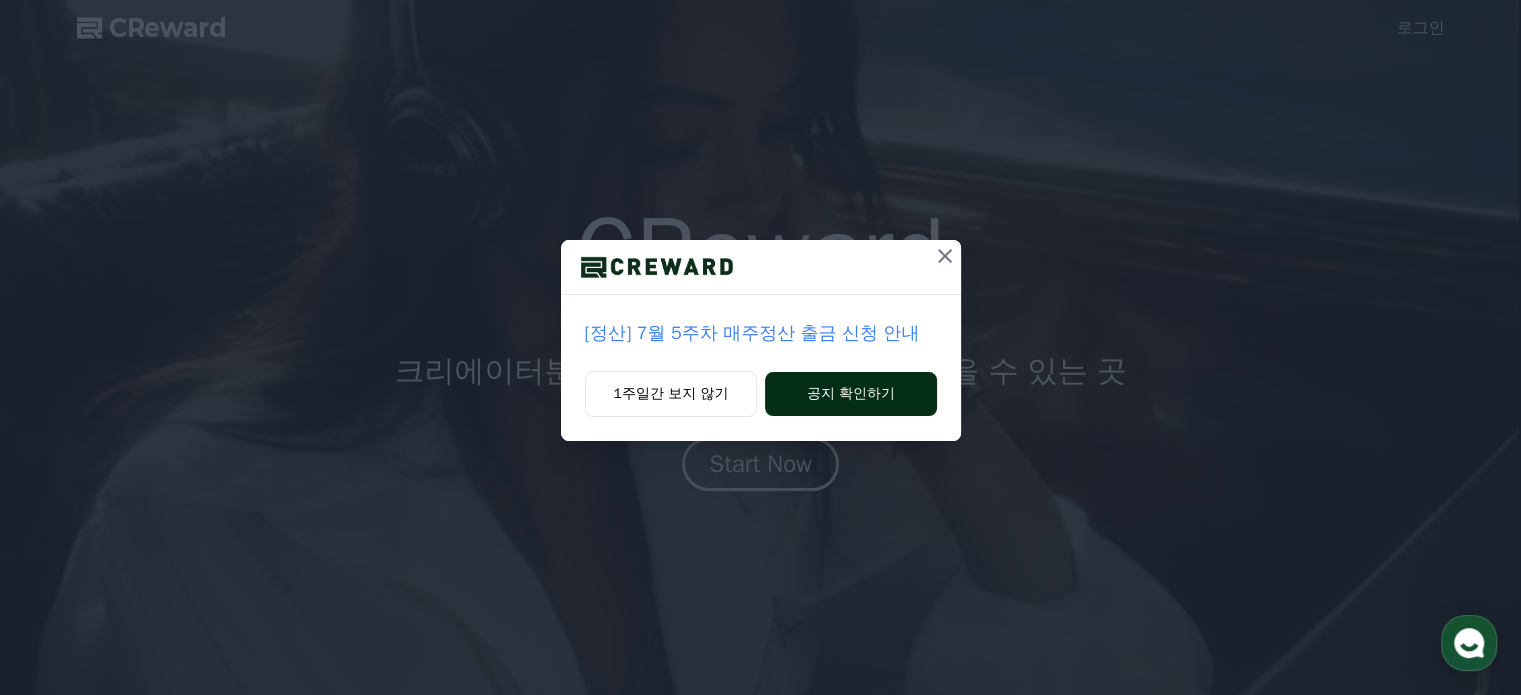 click on "공지 확인하기" at bounding box center [850, 394] 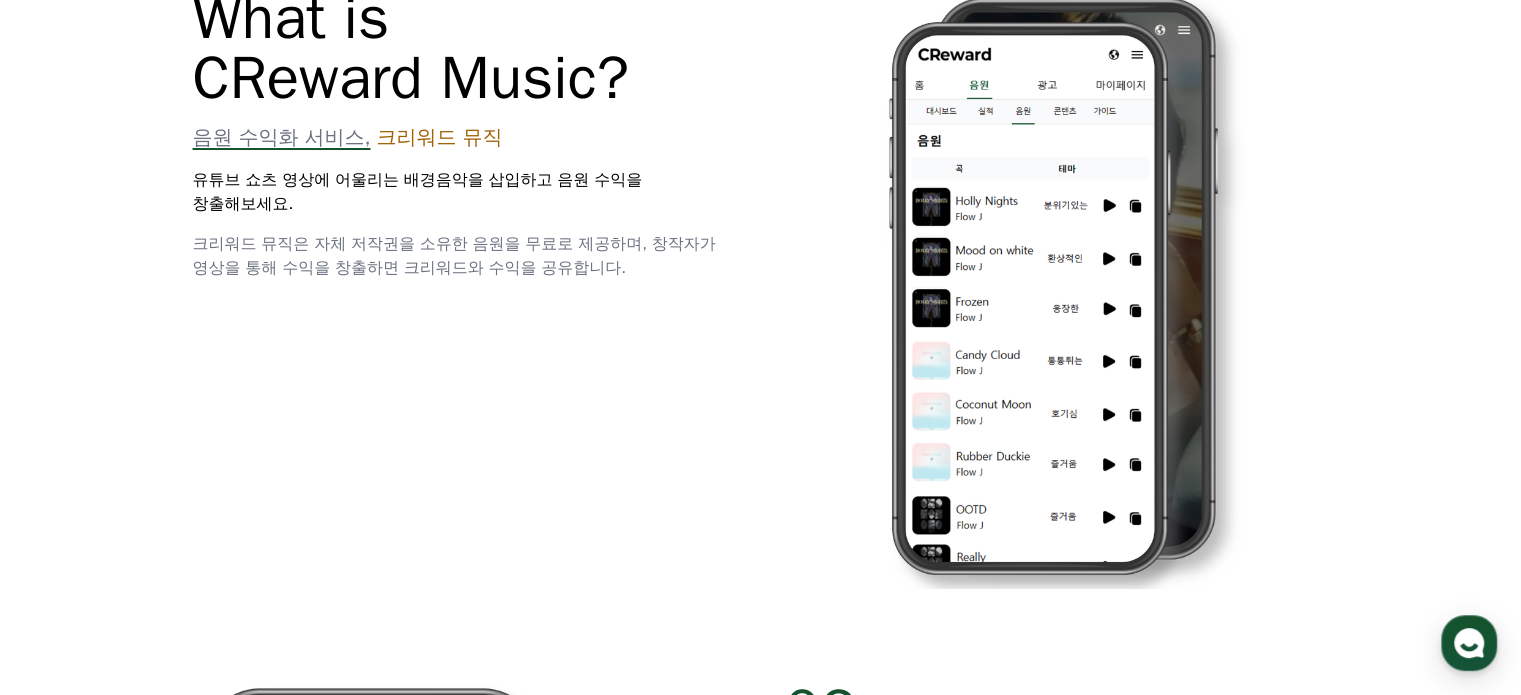 scroll, scrollTop: 800, scrollLeft: 0, axis: vertical 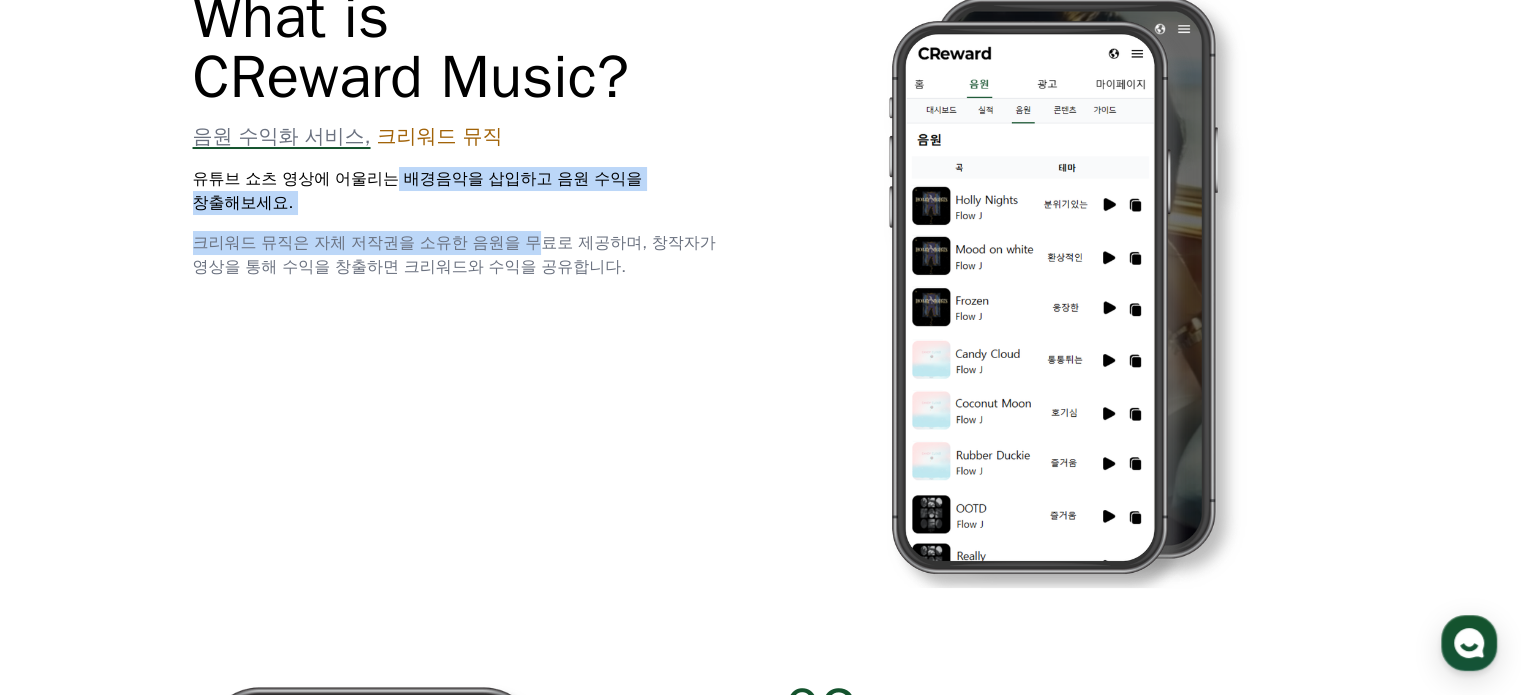 drag, startPoint x: 414, startPoint y: 198, endPoint x: 542, endPoint y: 242, distance: 135.3514 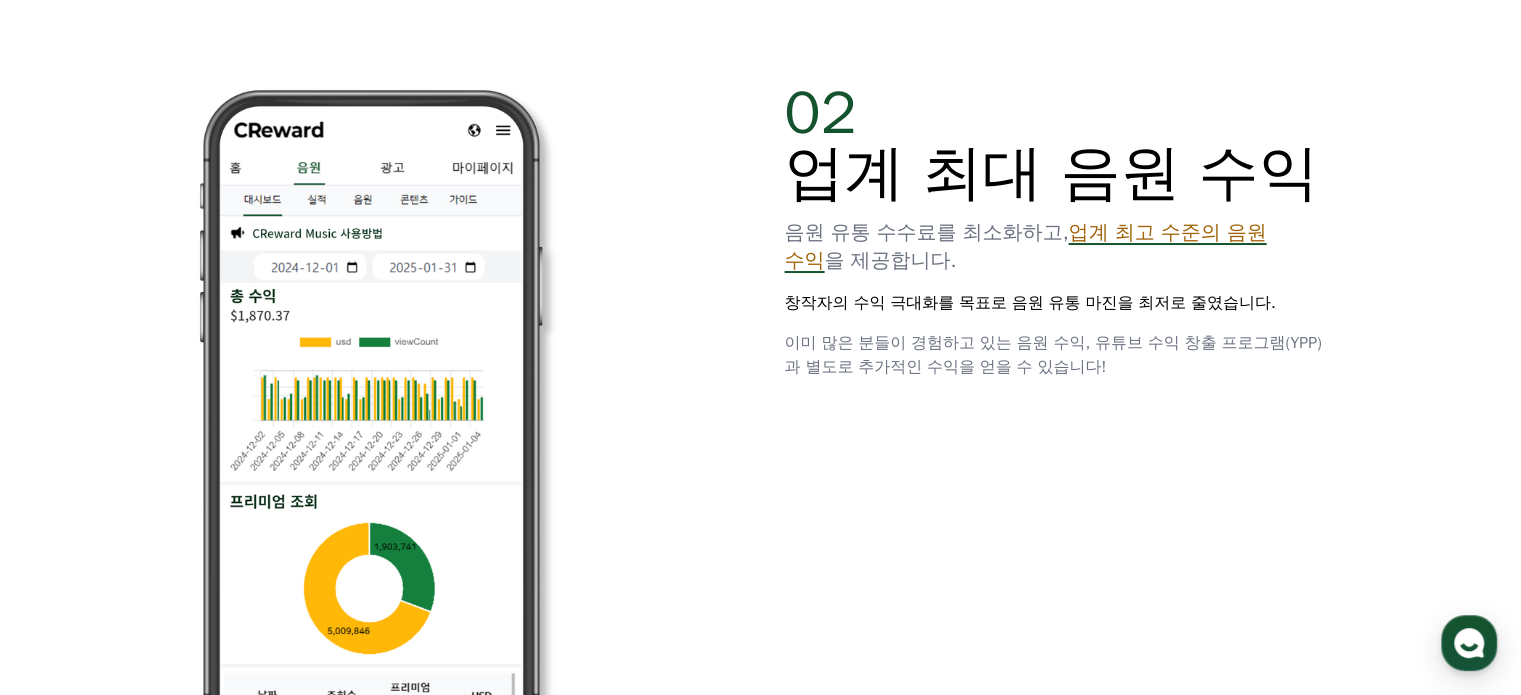 scroll, scrollTop: 1400, scrollLeft: 0, axis: vertical 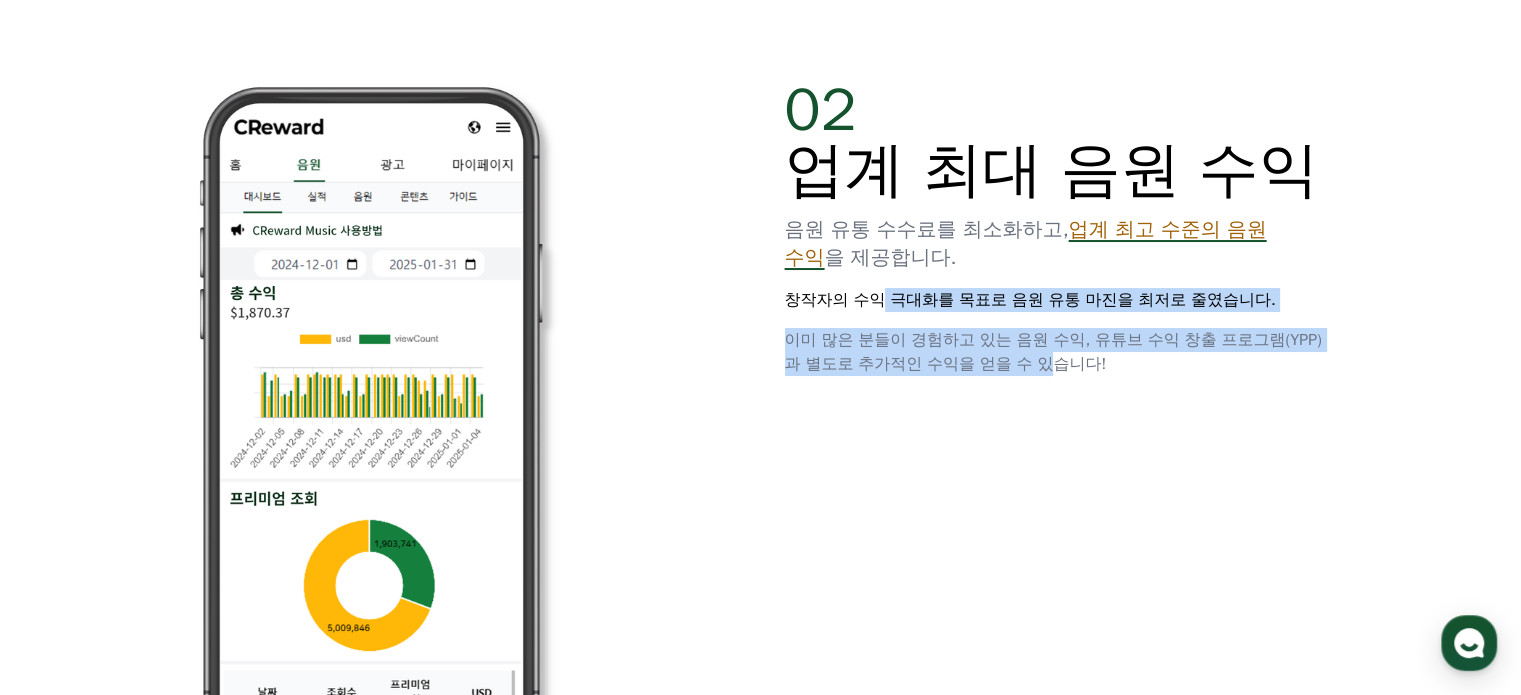 drag, startPoint x: 882, startPoint y: 307, endPoint x: 1101, endPoint y: 355, distance: 224.19858 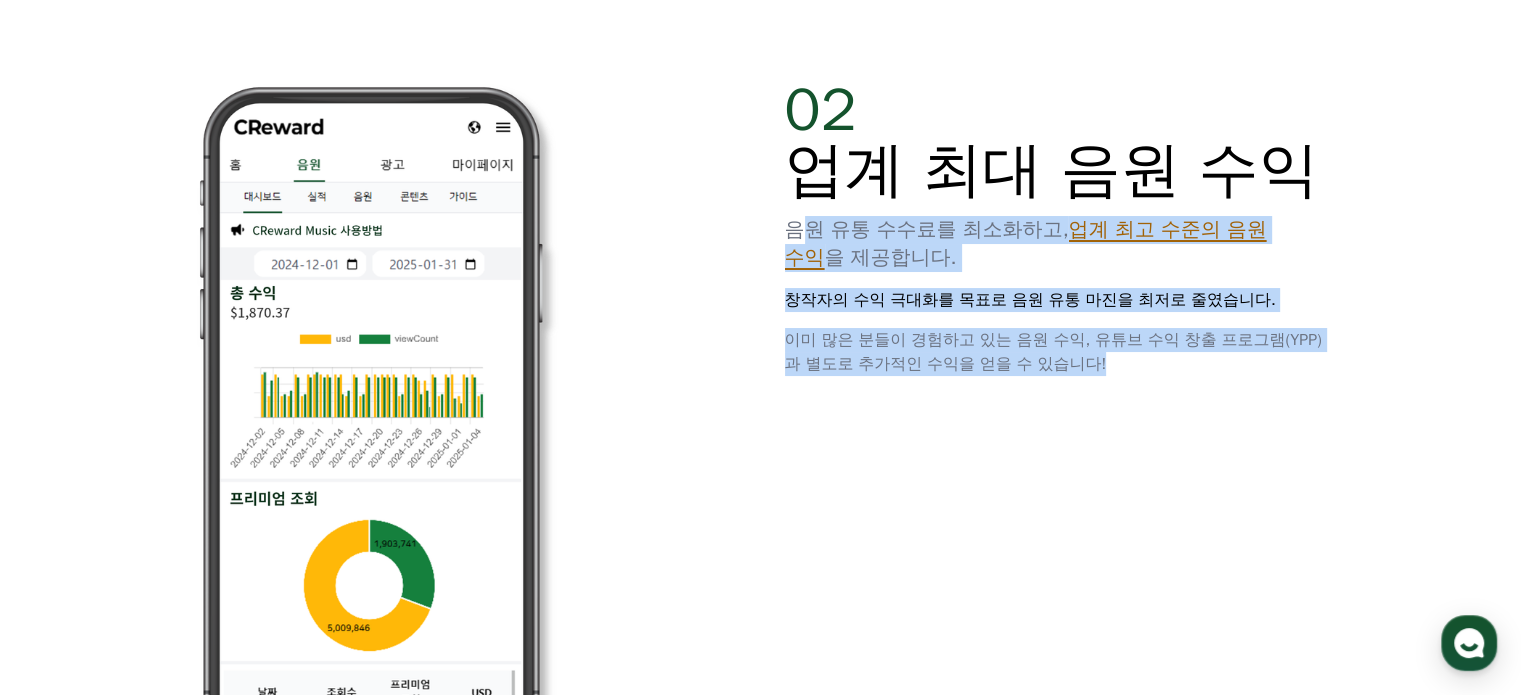 drag, startPoint x: 1168, startPoint y: 354, endPoint x: 812, endPoint y: 214, distance: 382.53888 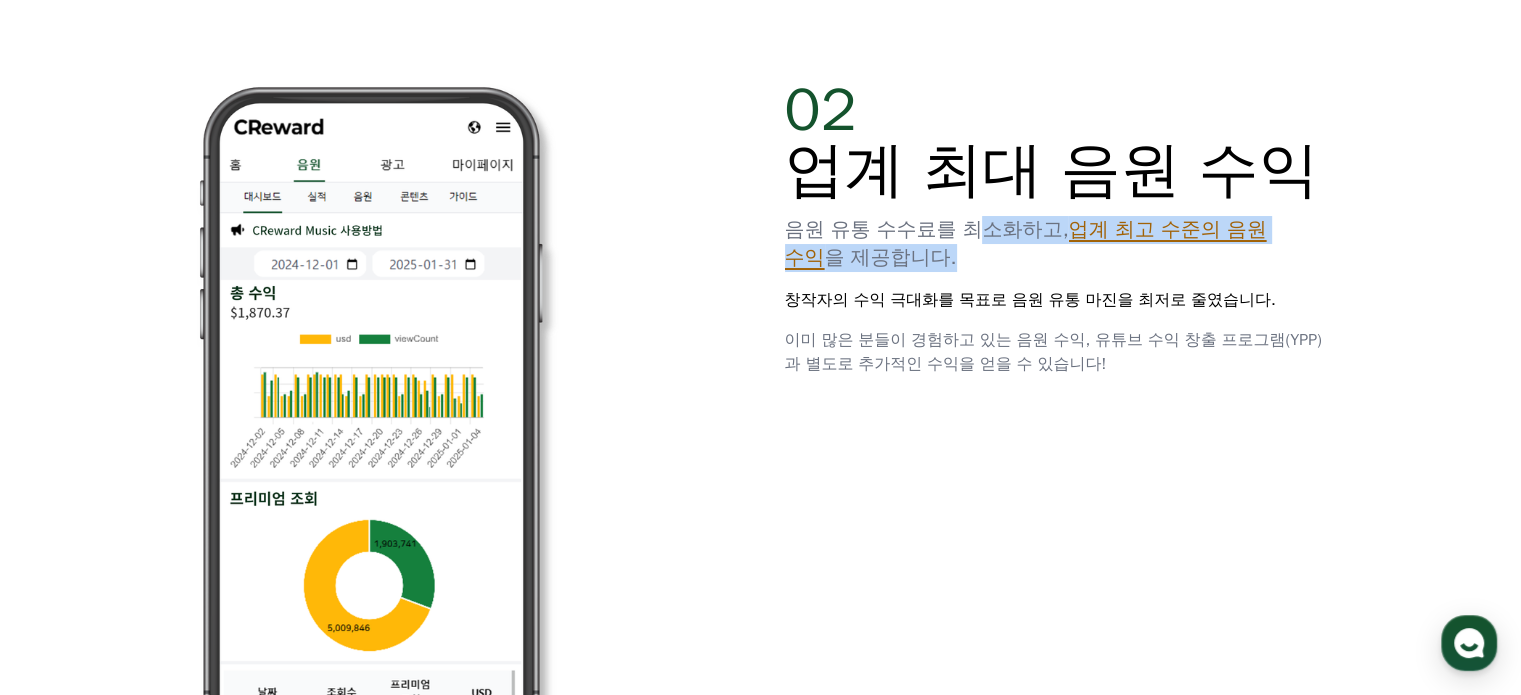 click on "02 업계 최대 음원 수익 음원 유통 수수료를 최소화하고, 업계 최고 수준의 음원 수익 을 제공합니다. 창작자의 수익 극대화를 목표로 음원 유통 마진을 최저로 줄였습니다. 이미 많은 분들이 경험하고 있는 음원 수익, 유튜브 수익 창출 프로그램(YPP)과 별도로 추가적인 수익을 얻을 수 있습니다!" at bounding box center (1057, 228) 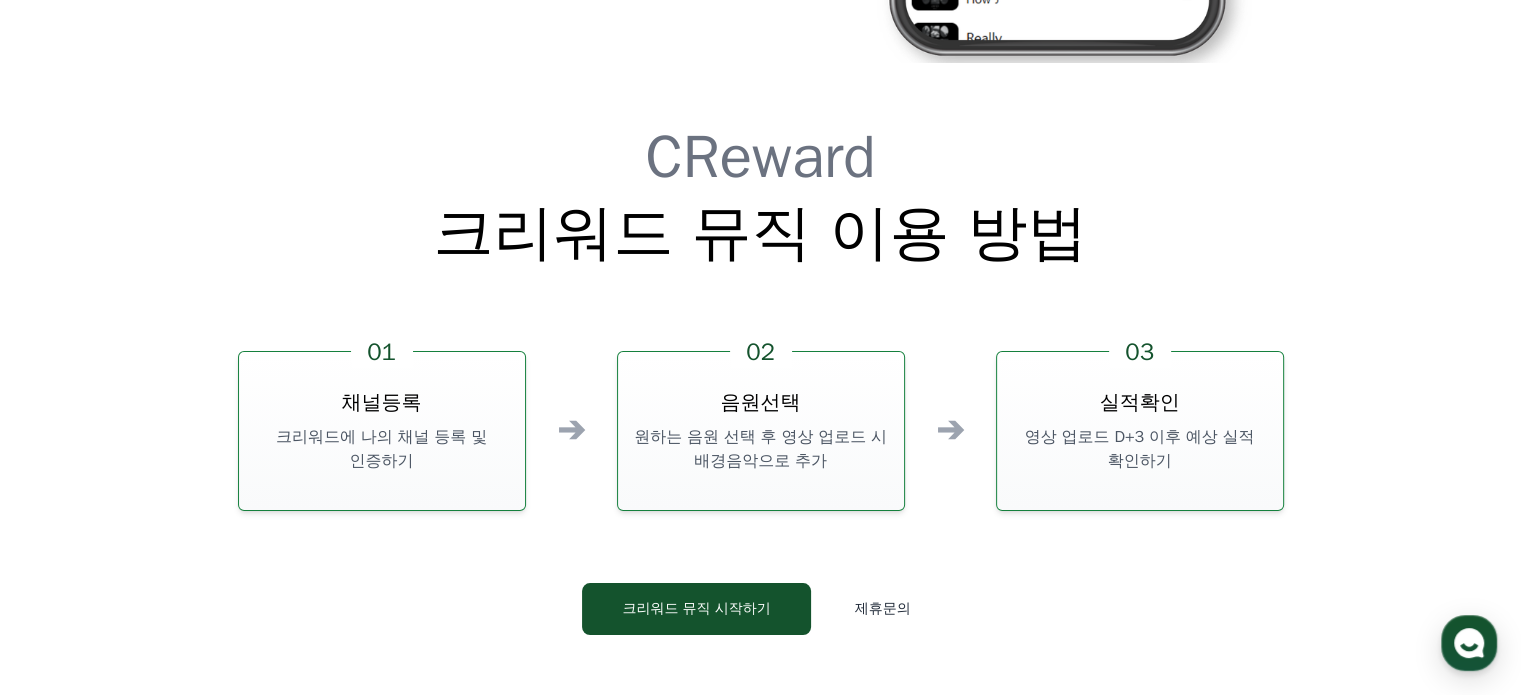 scroll, scrollTop: 5418, scrollLeft: 0, axis: vertical 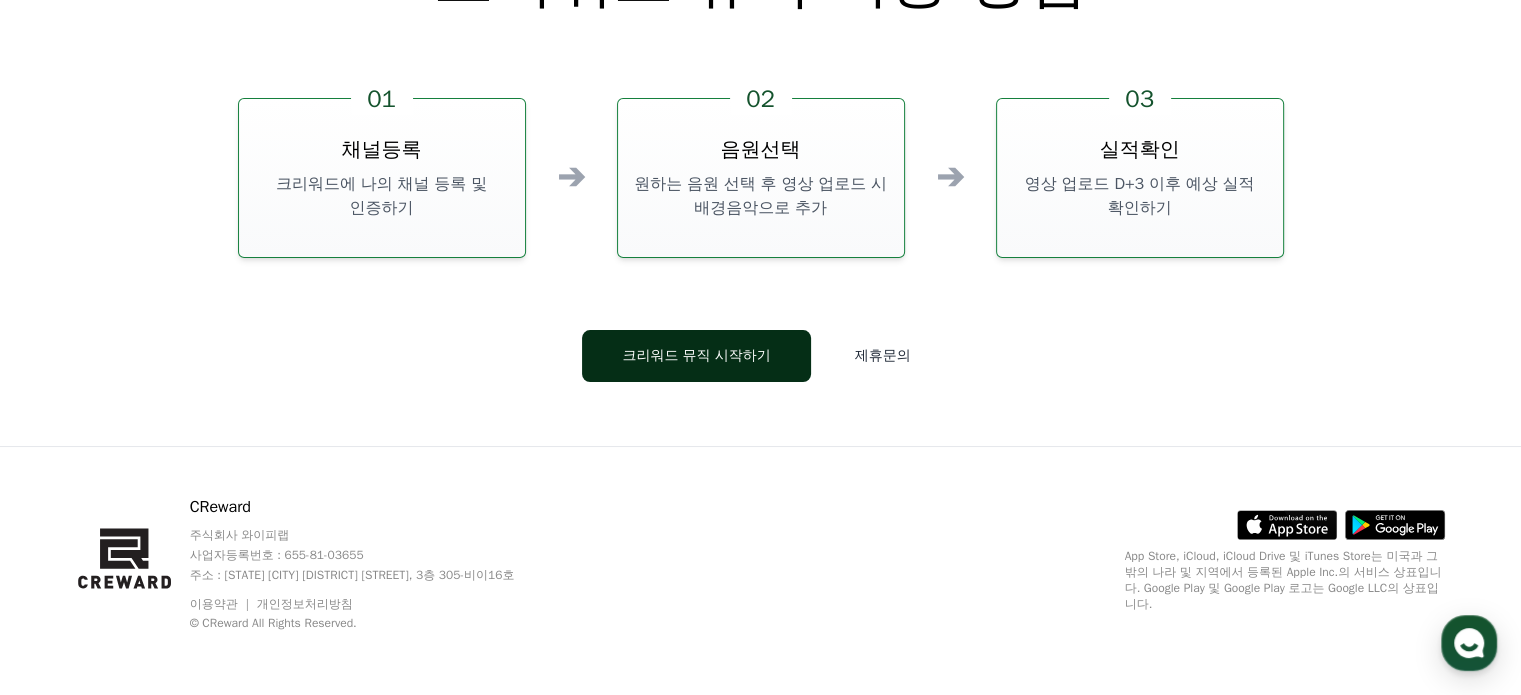 click on "크리워드 뮤직 시작하기" at bounding box center [696, 356] 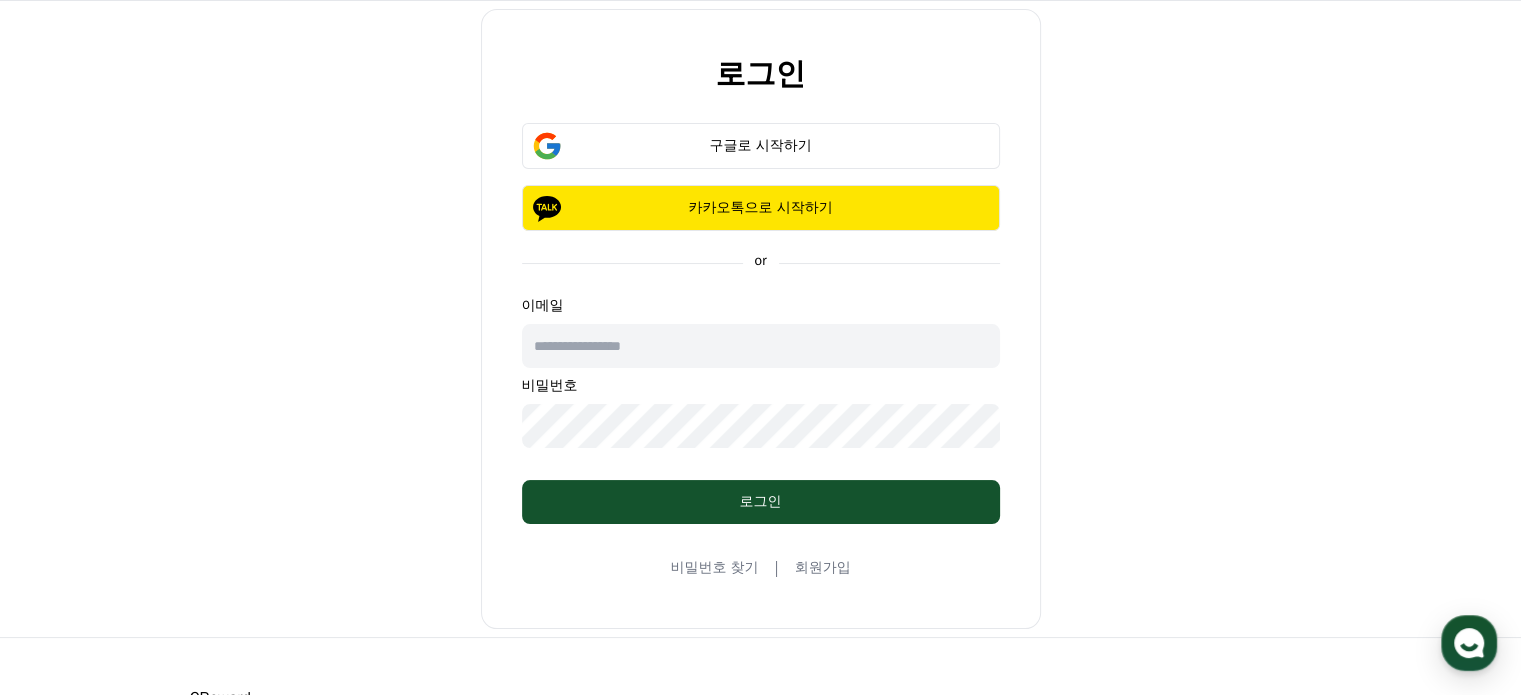 scroll, scrollTop: 100, scrollLeft: 0, axis: vertical 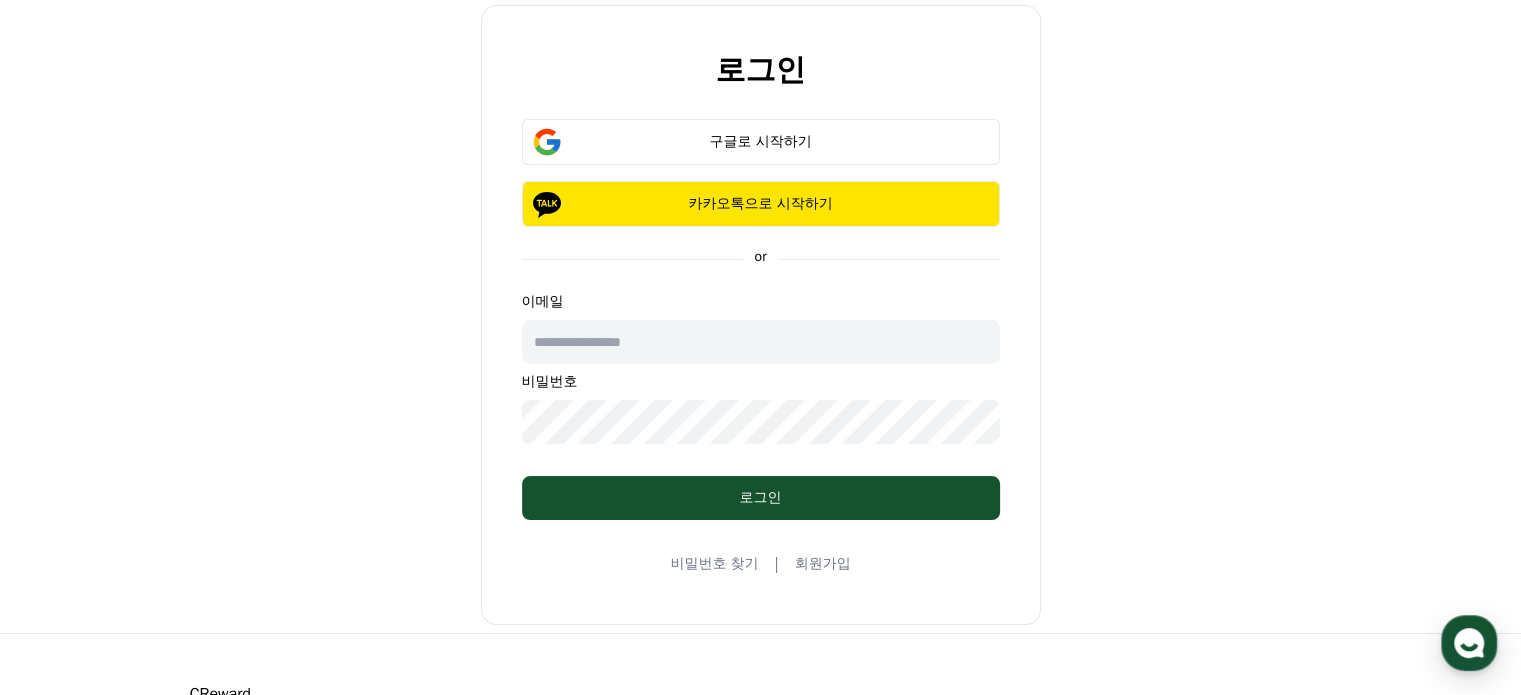 click on "로그인      구글로 시작하기       카카오톡으로 시작하기   or   이메일     비밀번호       로그인   비밀번호 찾기   |   회원가입" at bounding box center [761, 315] 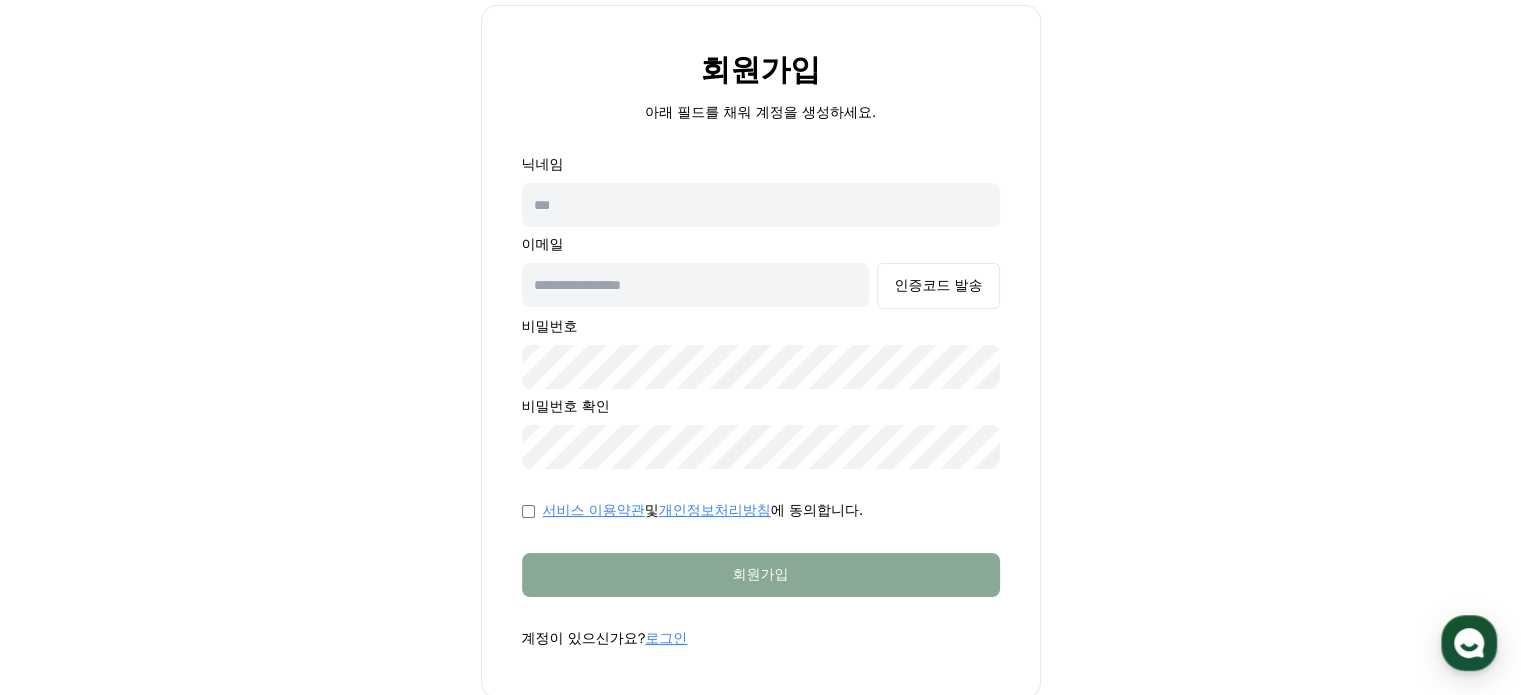 scroll, scrollTop: 0, scrollLeft: 0, axis: both 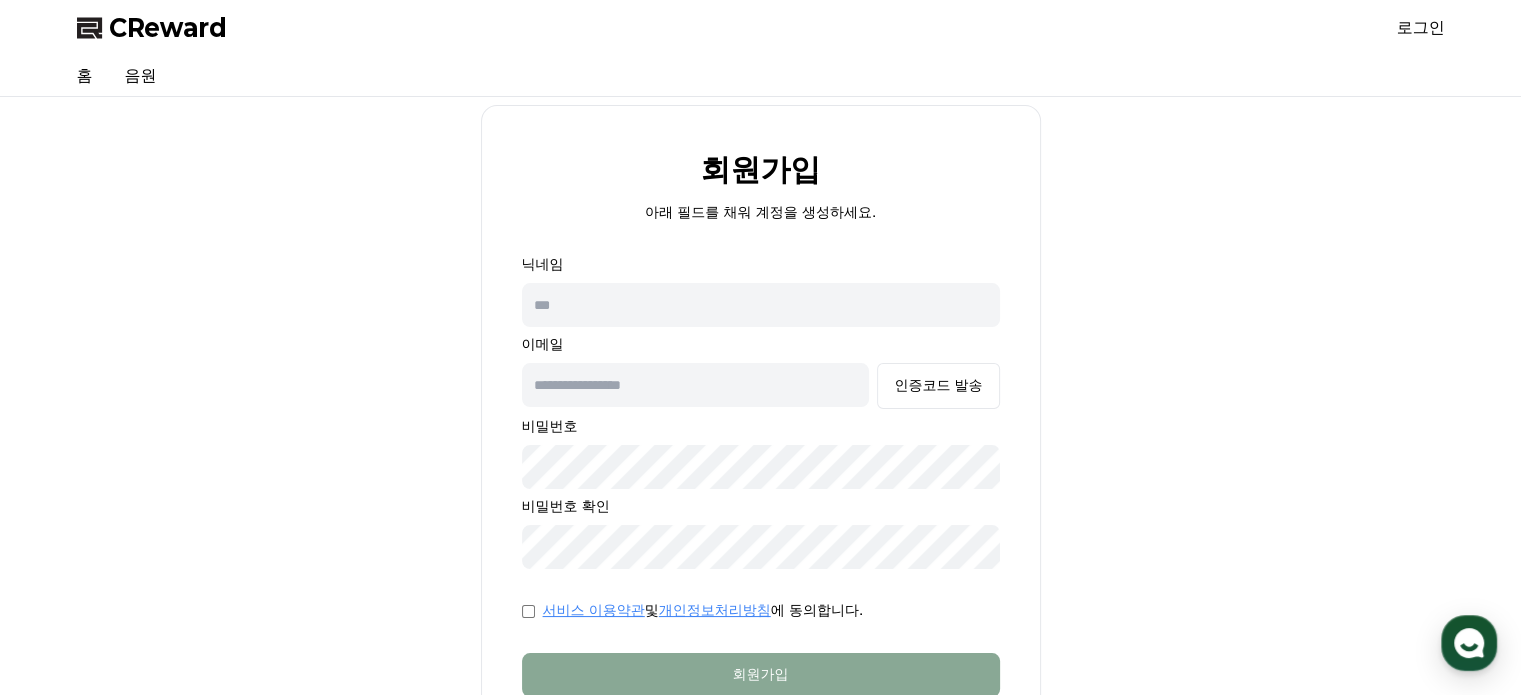 click at bounding box center (761, 305) 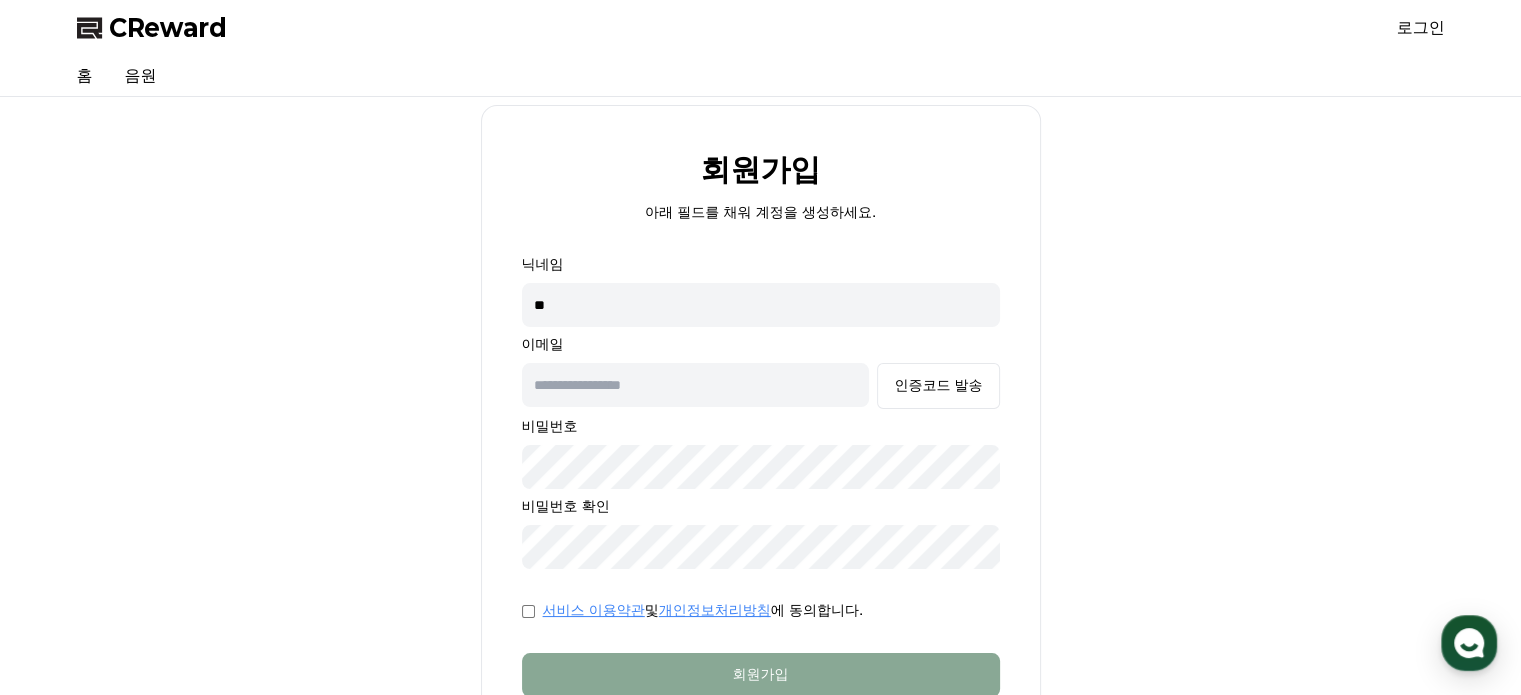 type on "**" 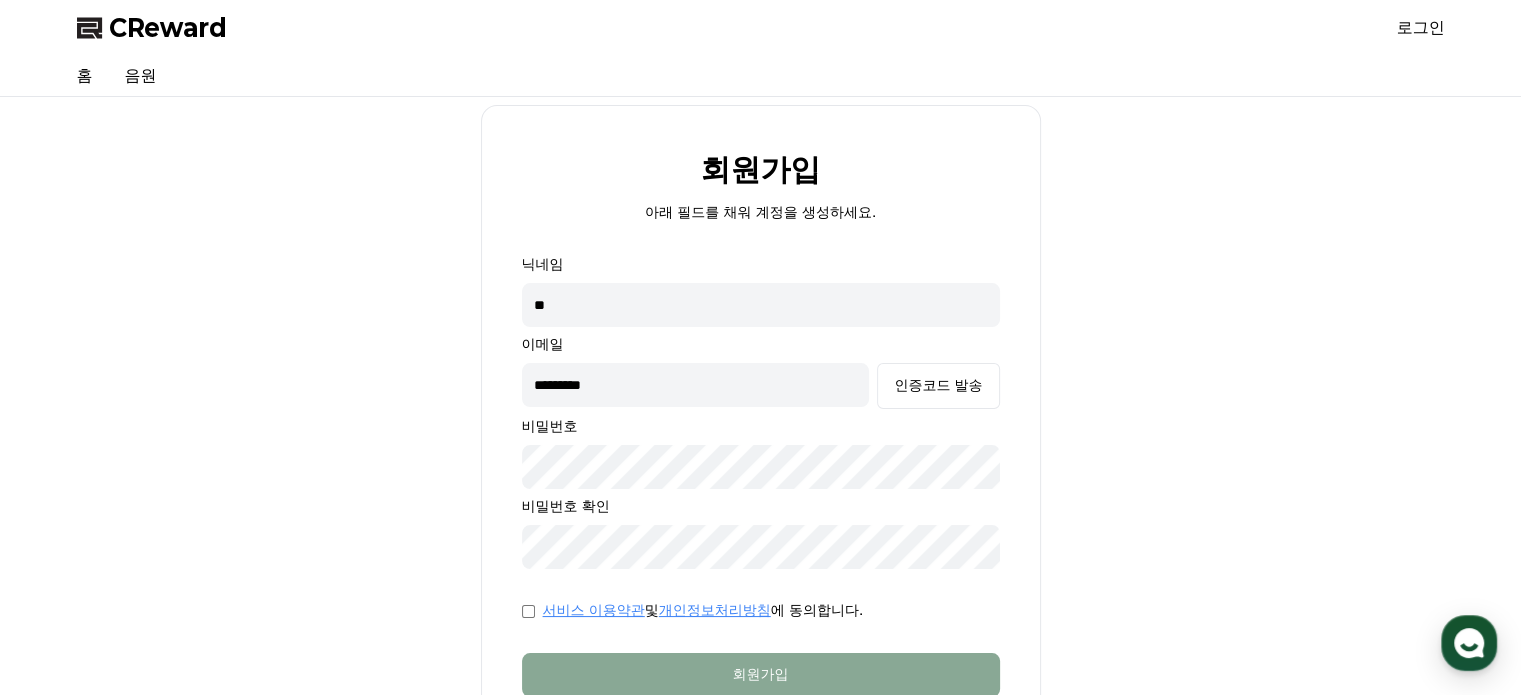 type on "**********" 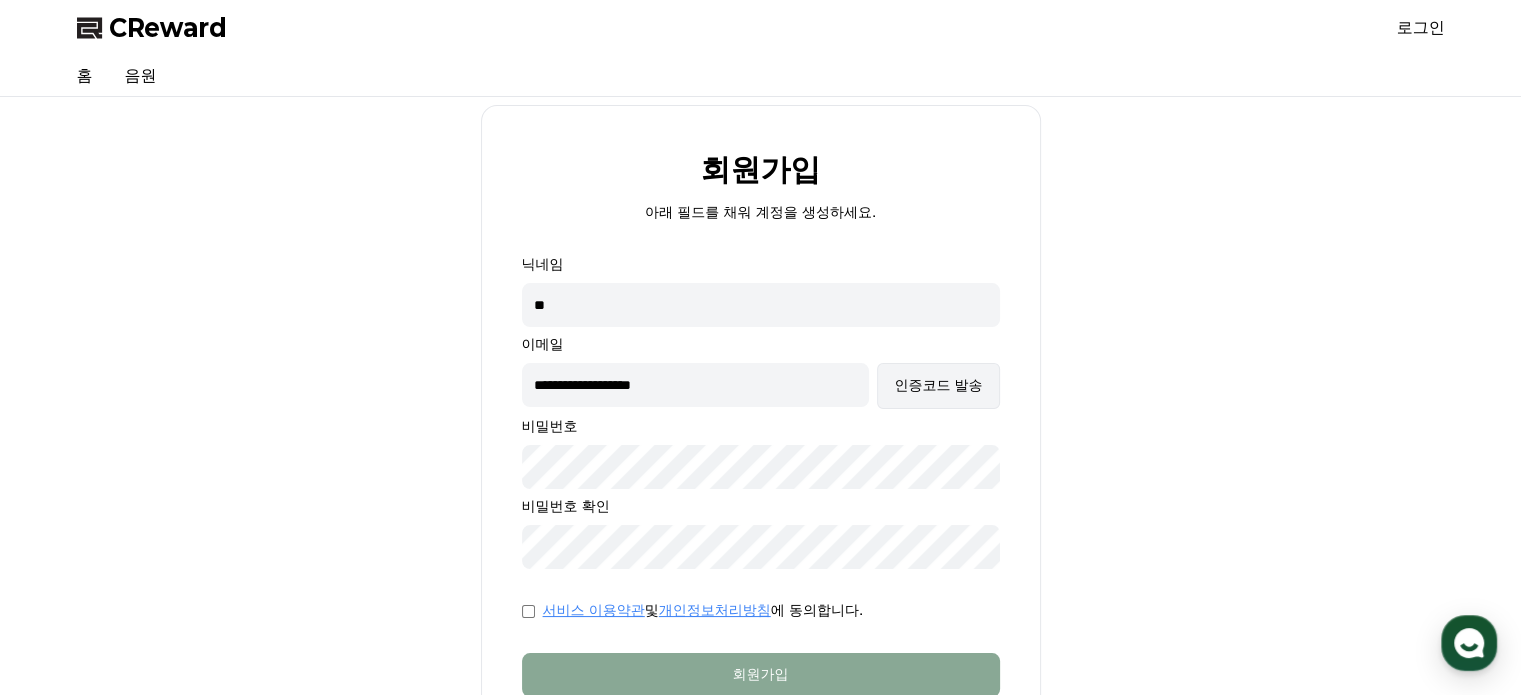 click on "인증코드 발송" at bounding box center (938, 386) 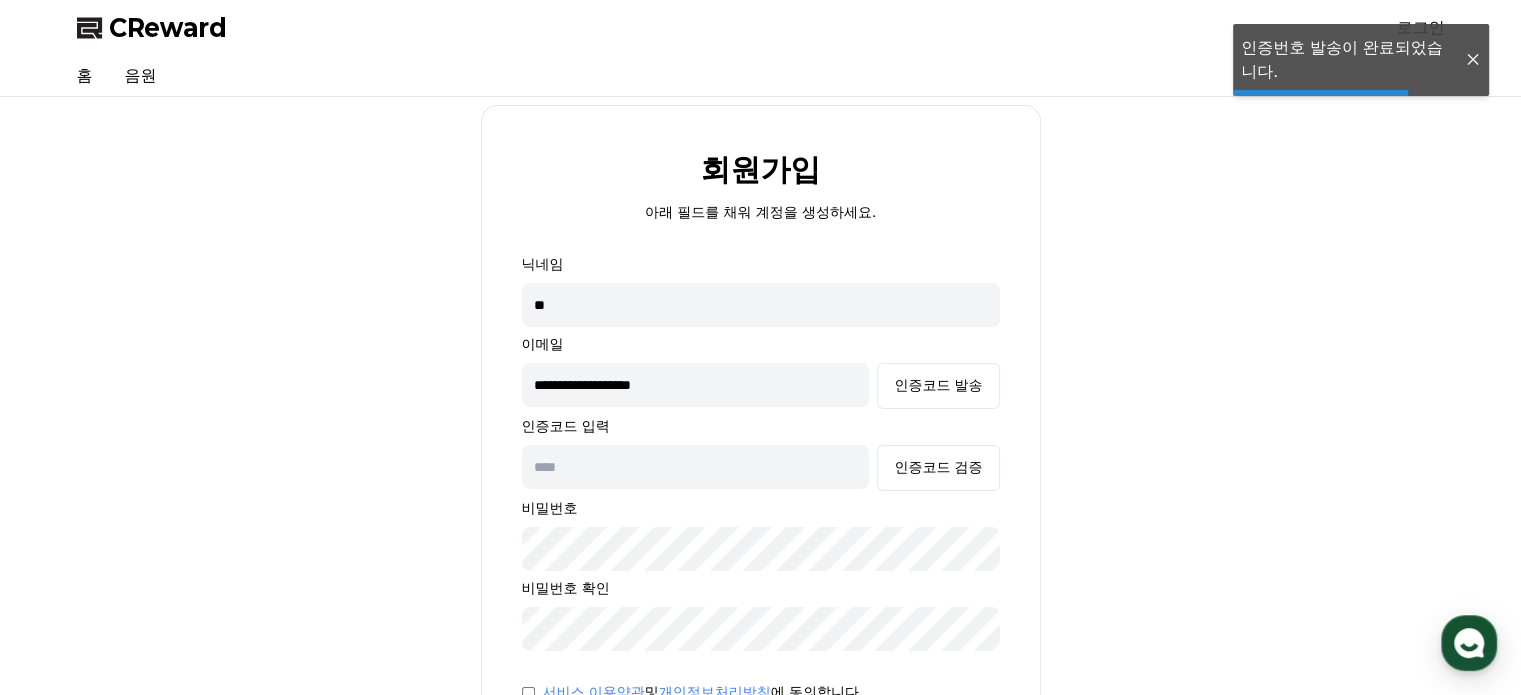 click at bounding box center (696, 467) 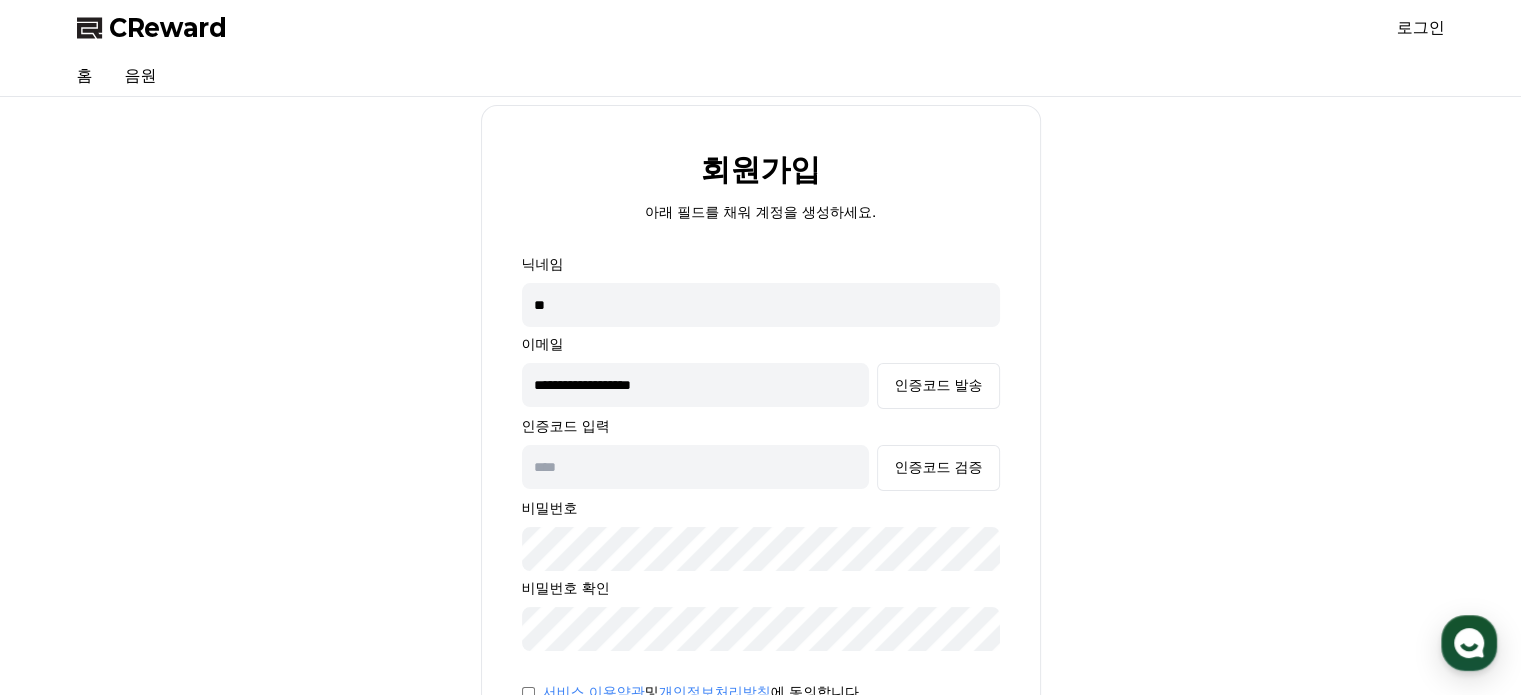 paste on "******" 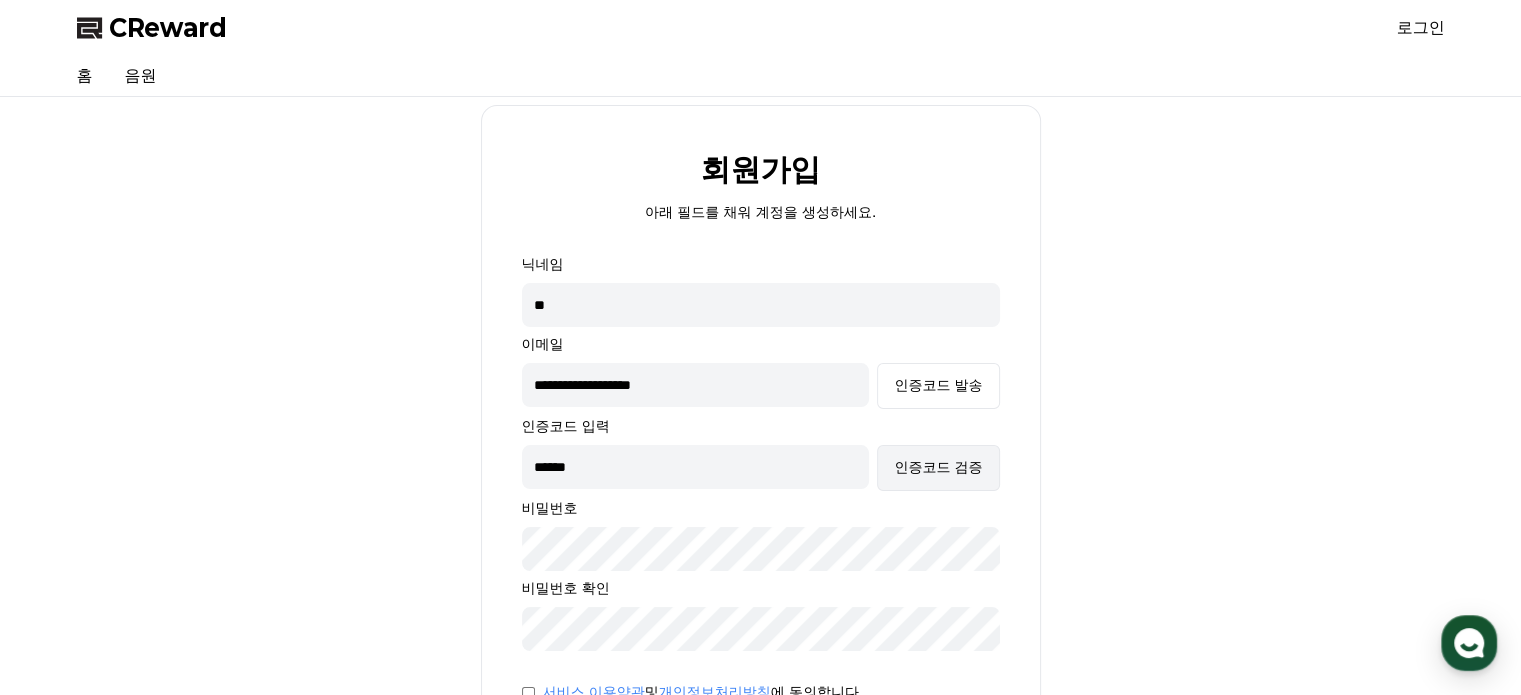 type on "******" 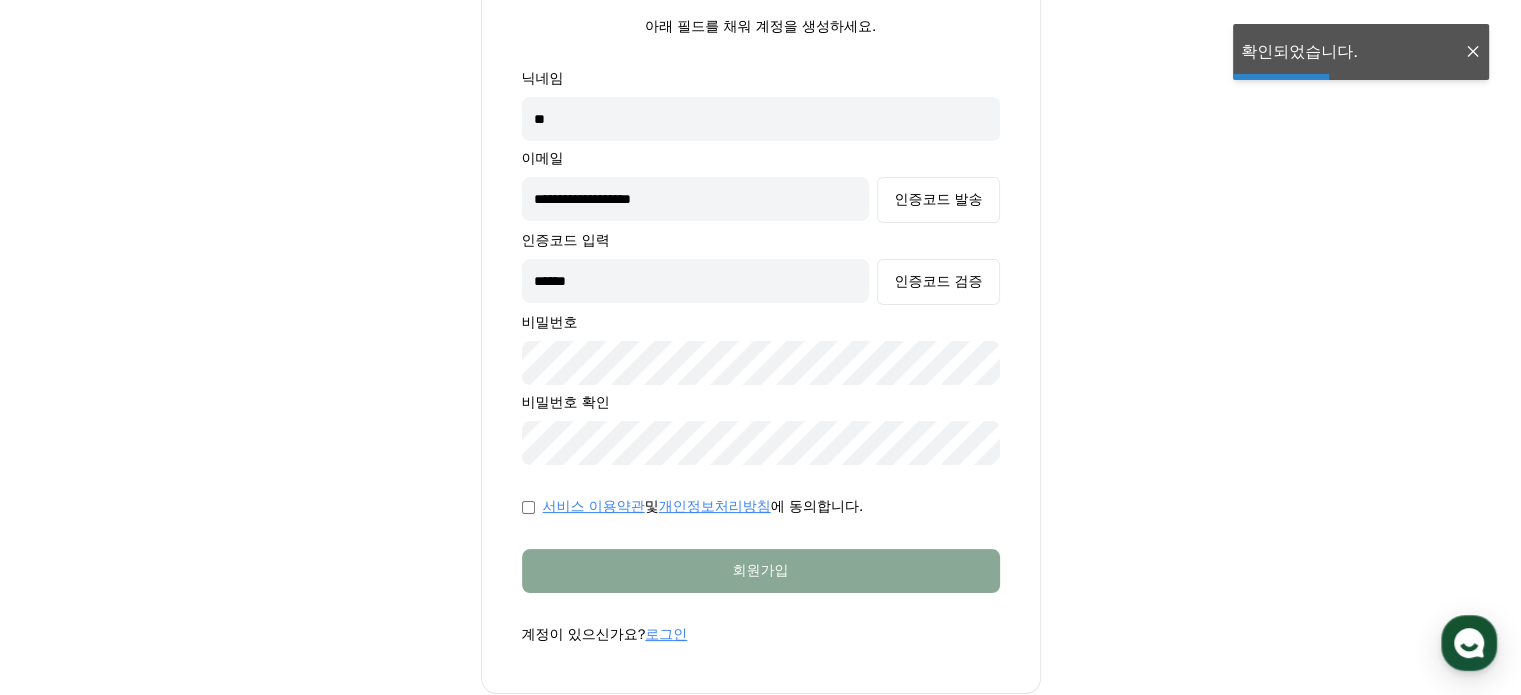 scroll, scrollTop: 200, scrollLeft: 0, axis: vertical 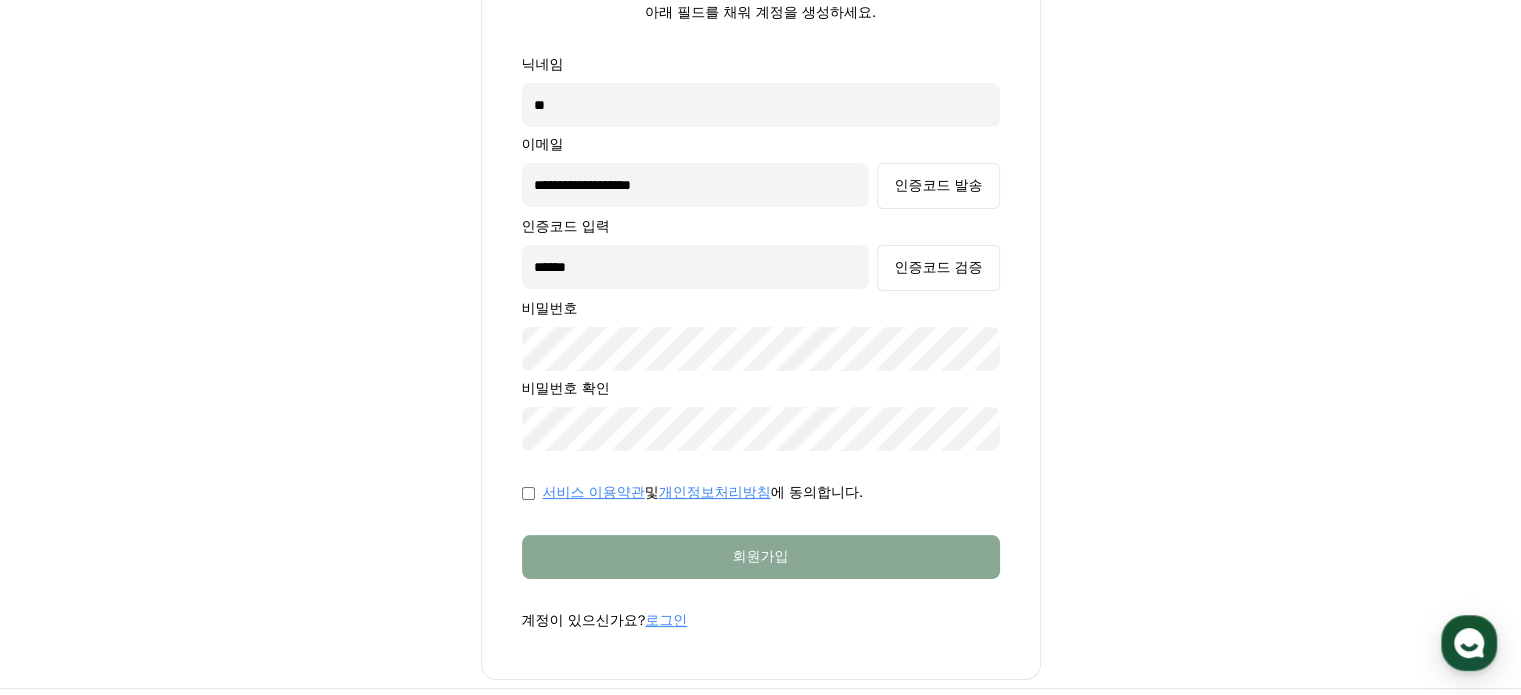 click on "닉네임   **   이메일   [EMAIL]     인증코드 발송   인증코드 입력   ******     인증코드 검증   비밀번호     비밀번호 확인       서비스 이용약관  및  개인정보처리방침 에 동의합니다.     회원가입   계정이 있으신가요?  로그인" at bounding box center (761, 343) 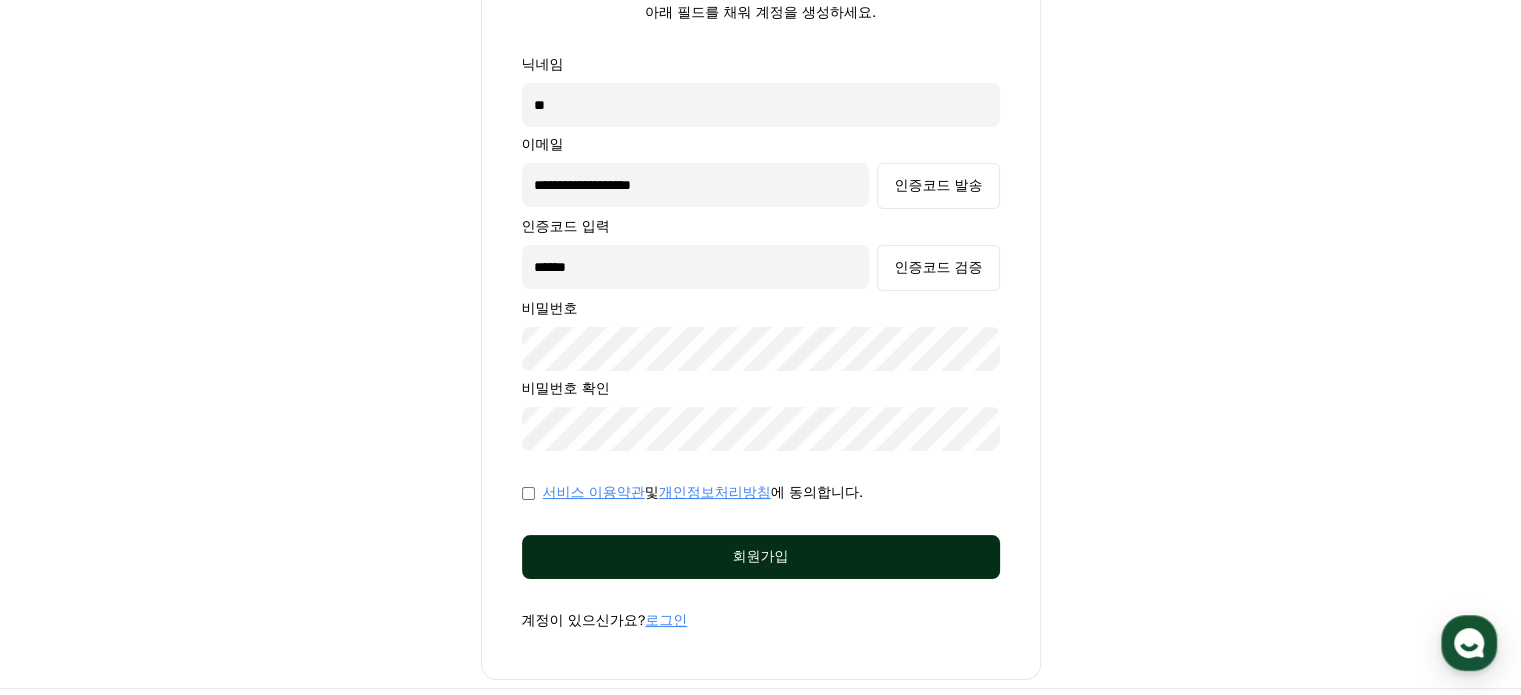 click on "회원가입" at bounding box center [761, 557] 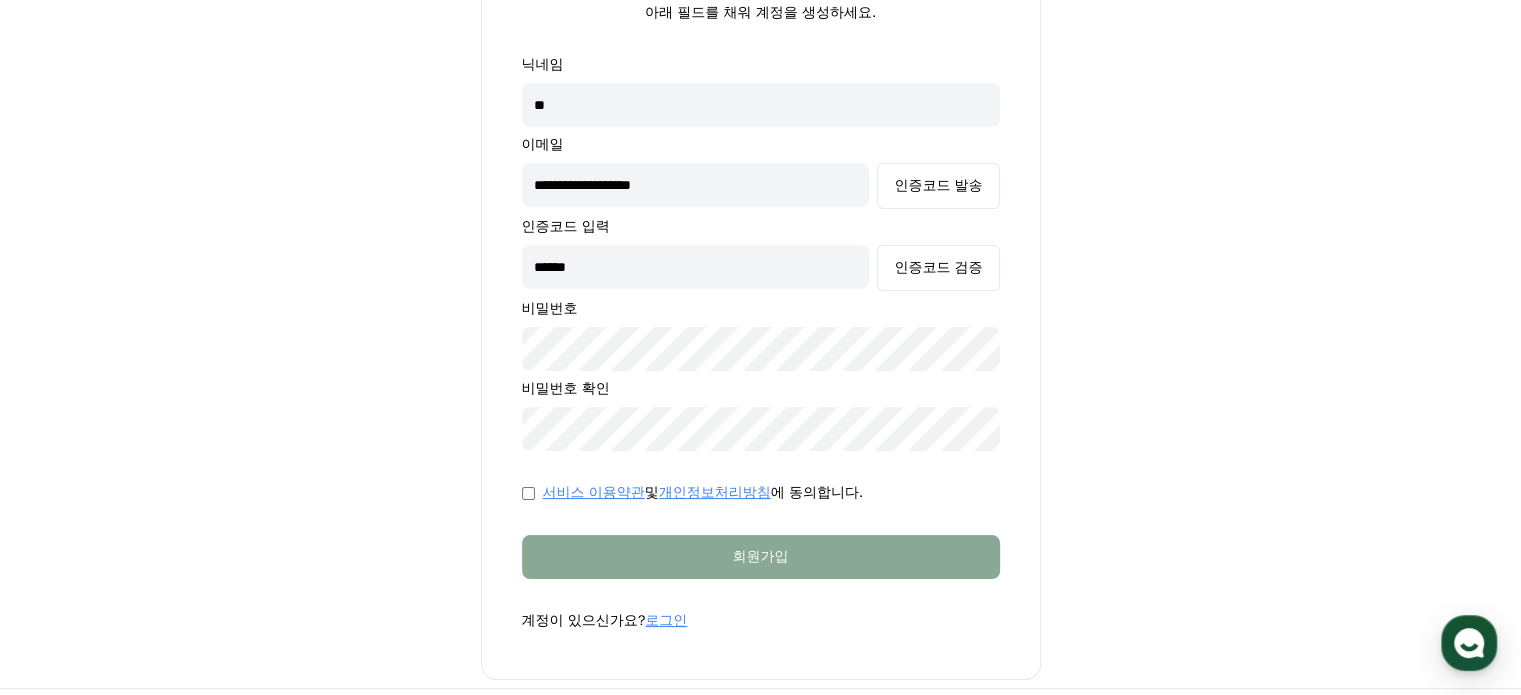 scroll, scrollTop: 0, scrollLeft: 0, axis: both 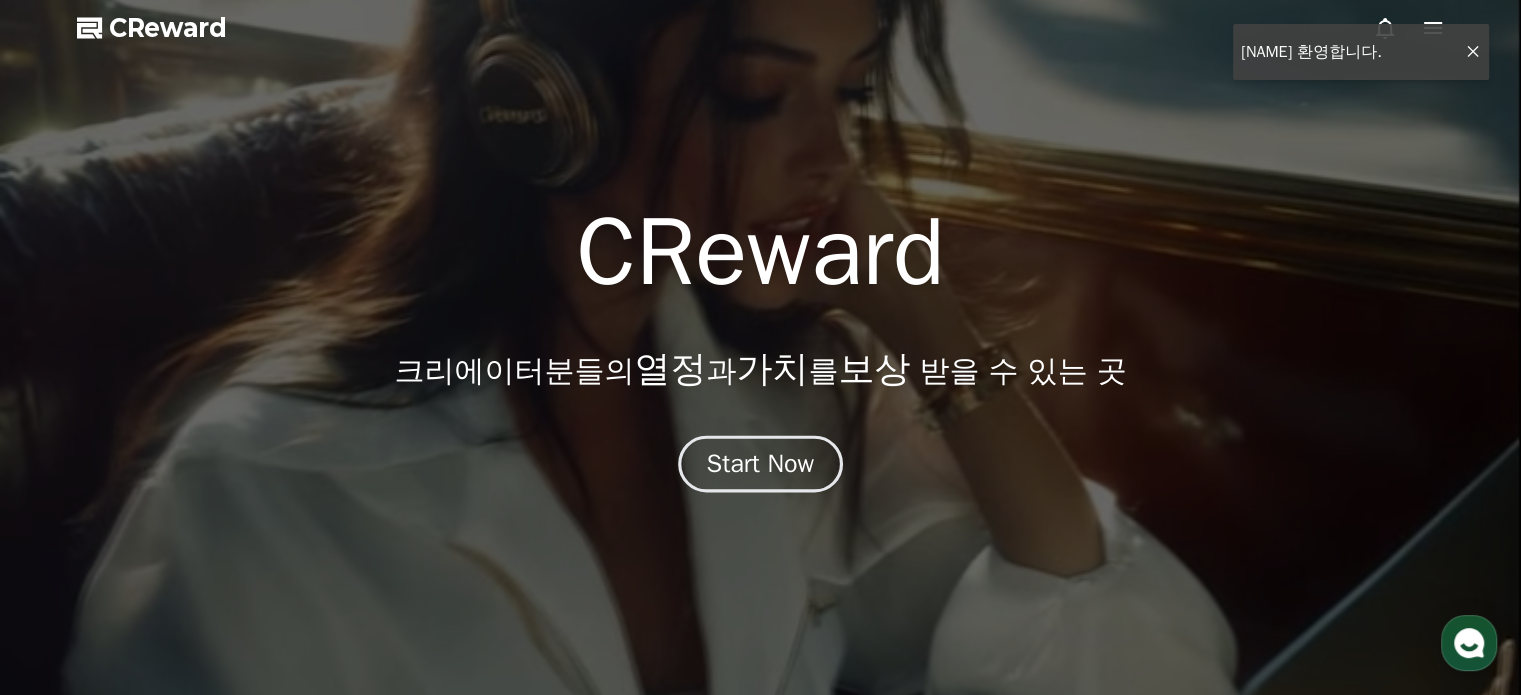 click on "Start Now" at bounding box center [761, 464] 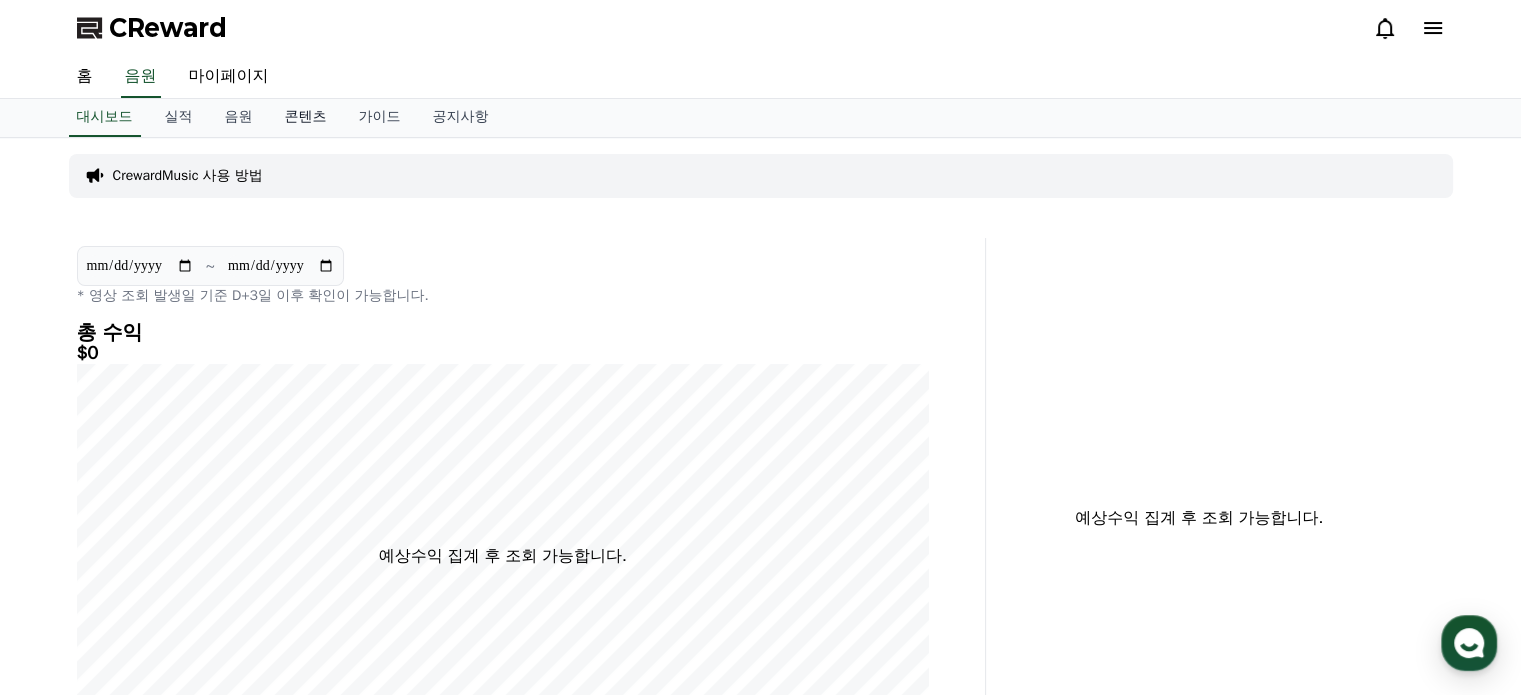 click on "콘텐츠" at bounding box center [306, 118] 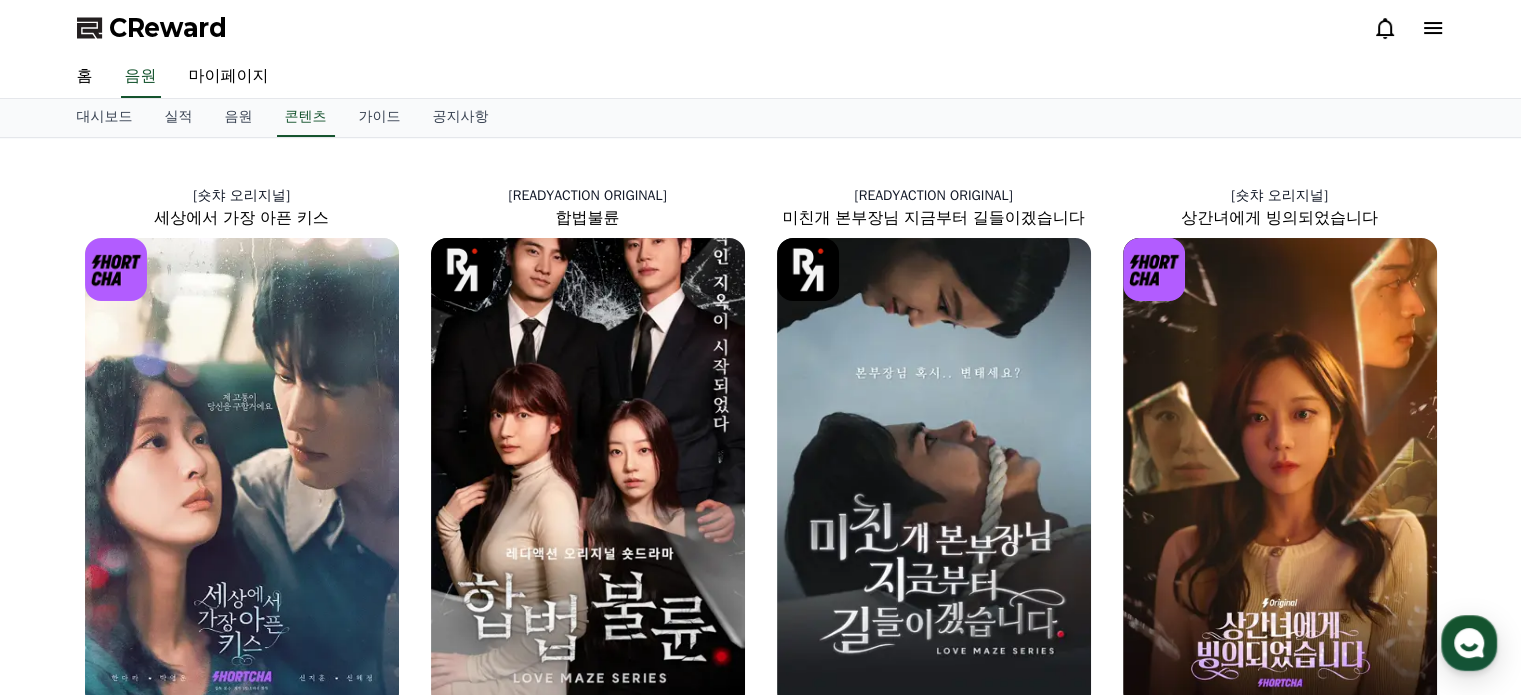 scroll, scrollTop: 0, scrollLeft: 0, axis: both 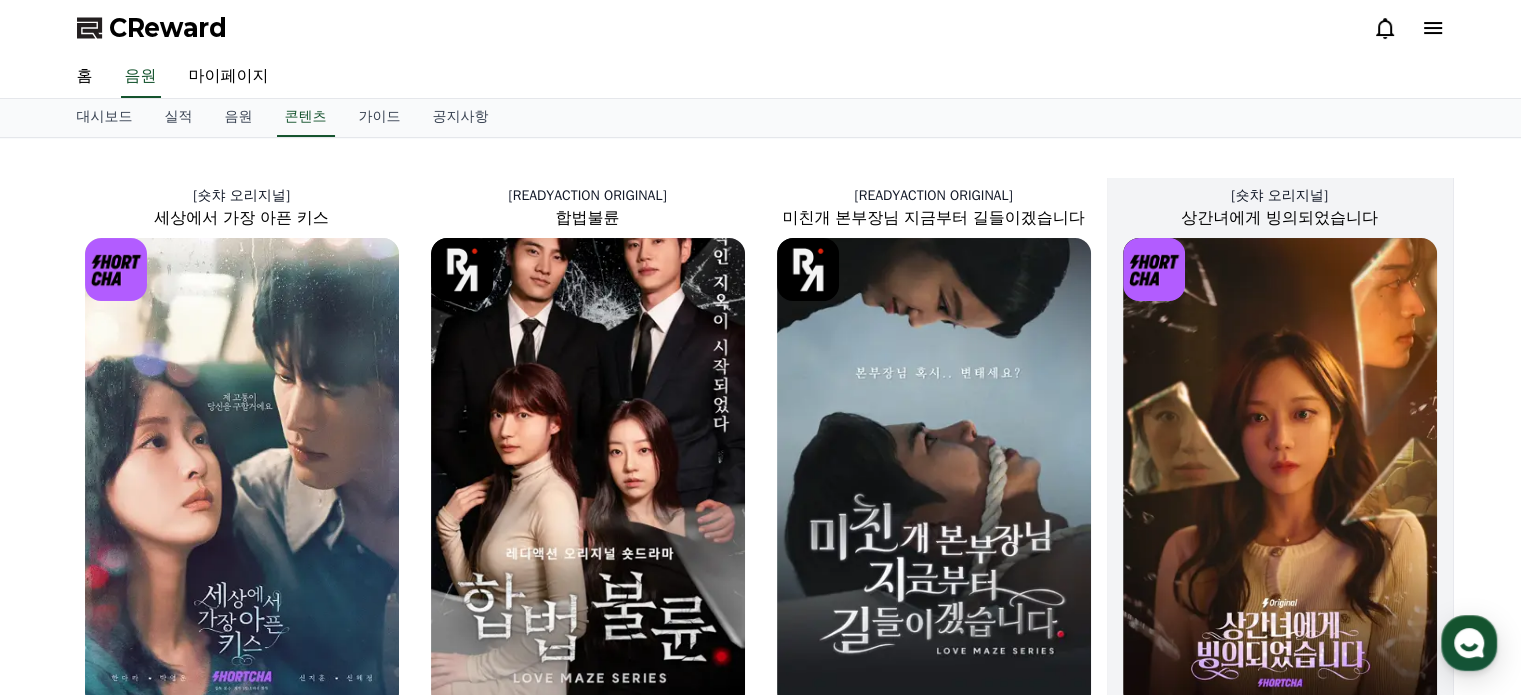 click at bounding box center (1280, 473) 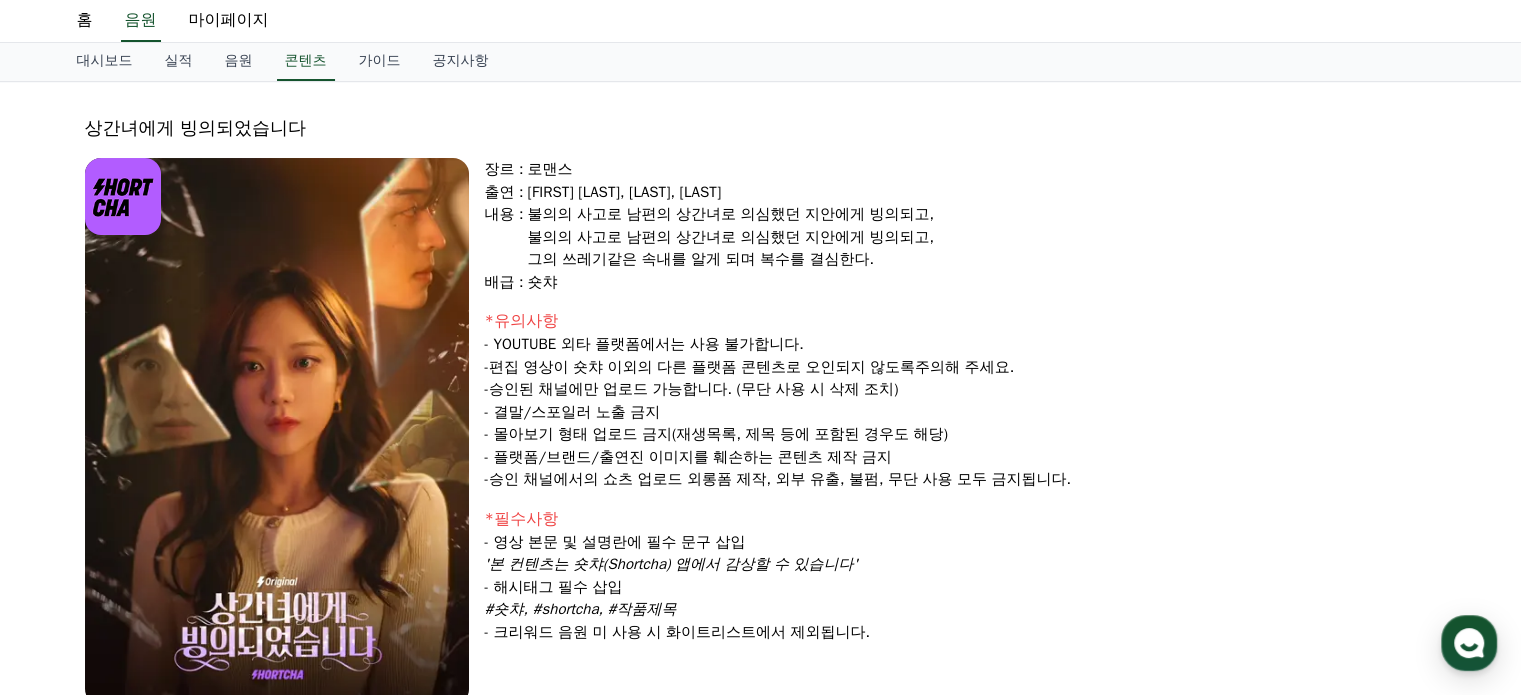 scroll, scrollTop: 0, scrollLeft: 0, axis: both 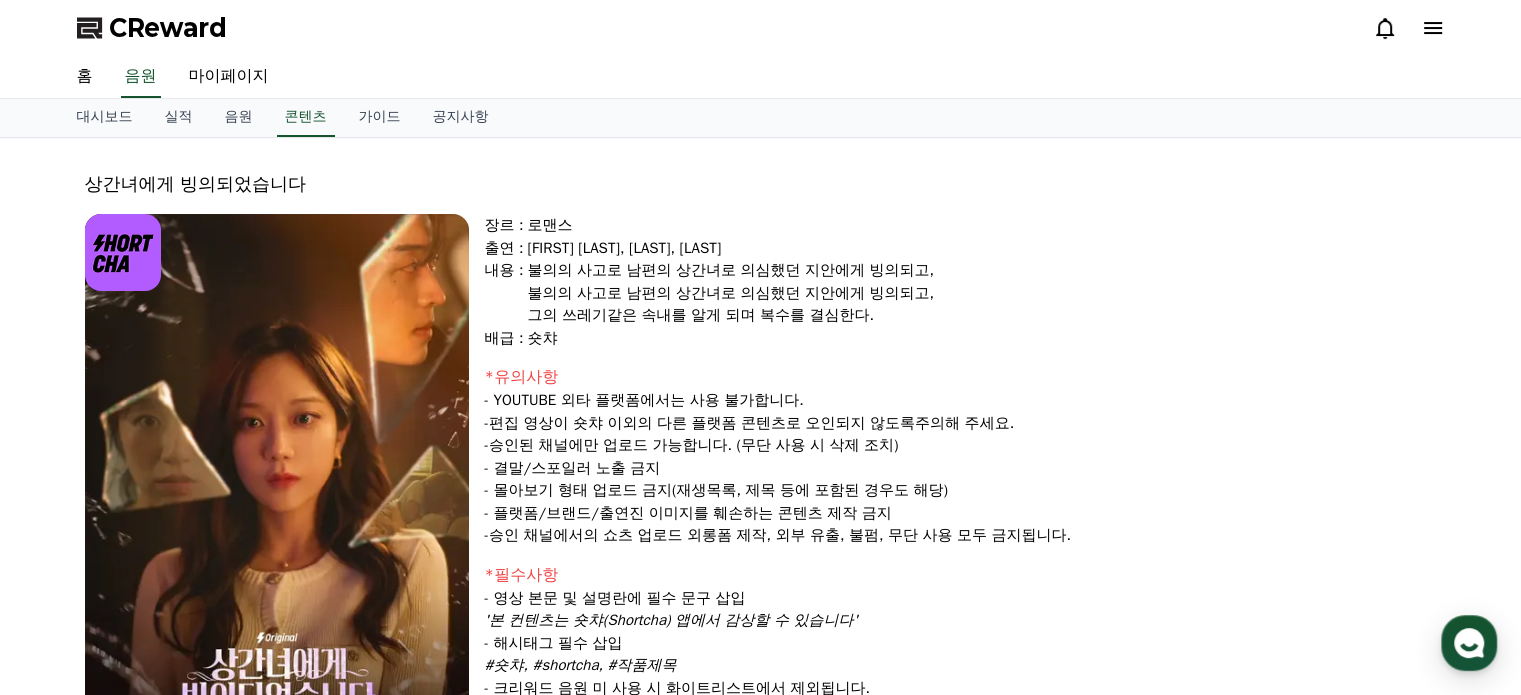 drag, startPoint x: 520, startPoint y: 447, endPoint x: 700, endPoint y: 446, distance: 180.00278 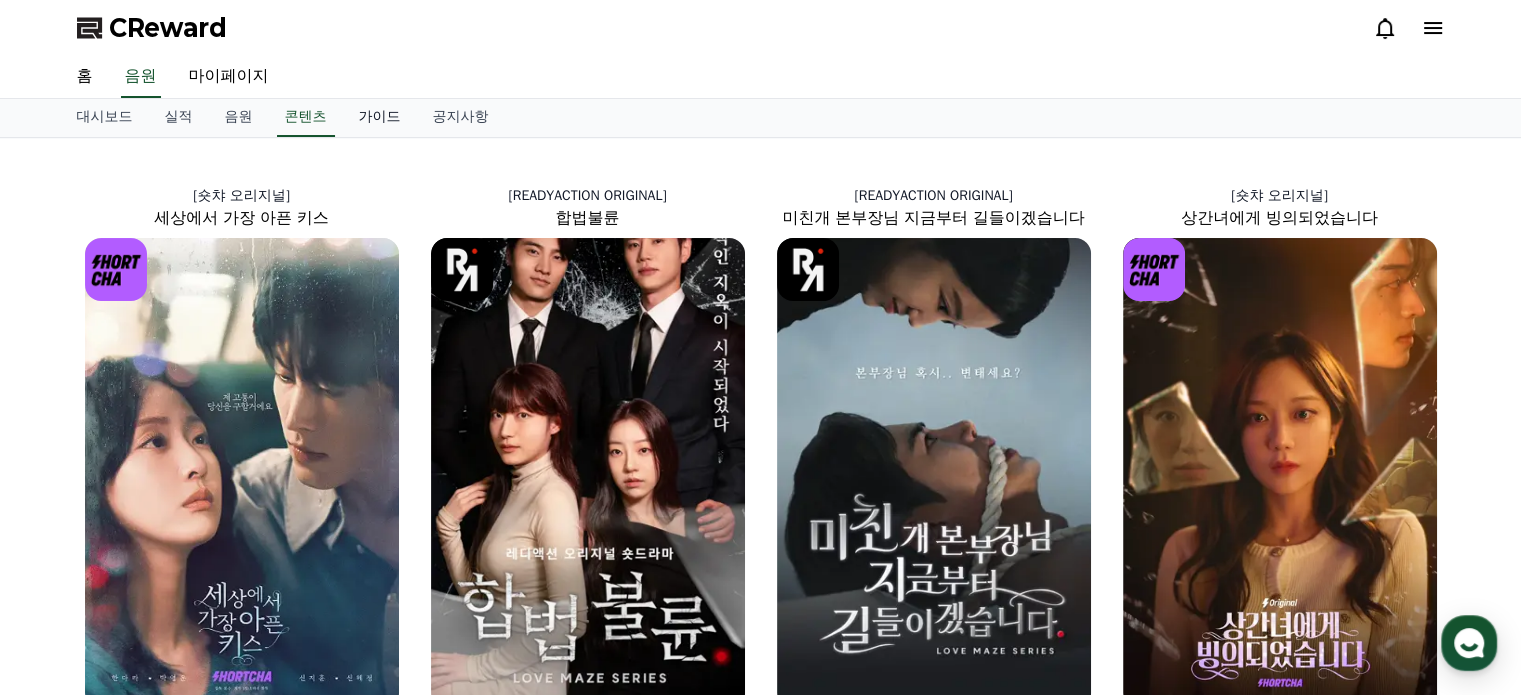 click on "가이드" at bounding box center (380, 118) 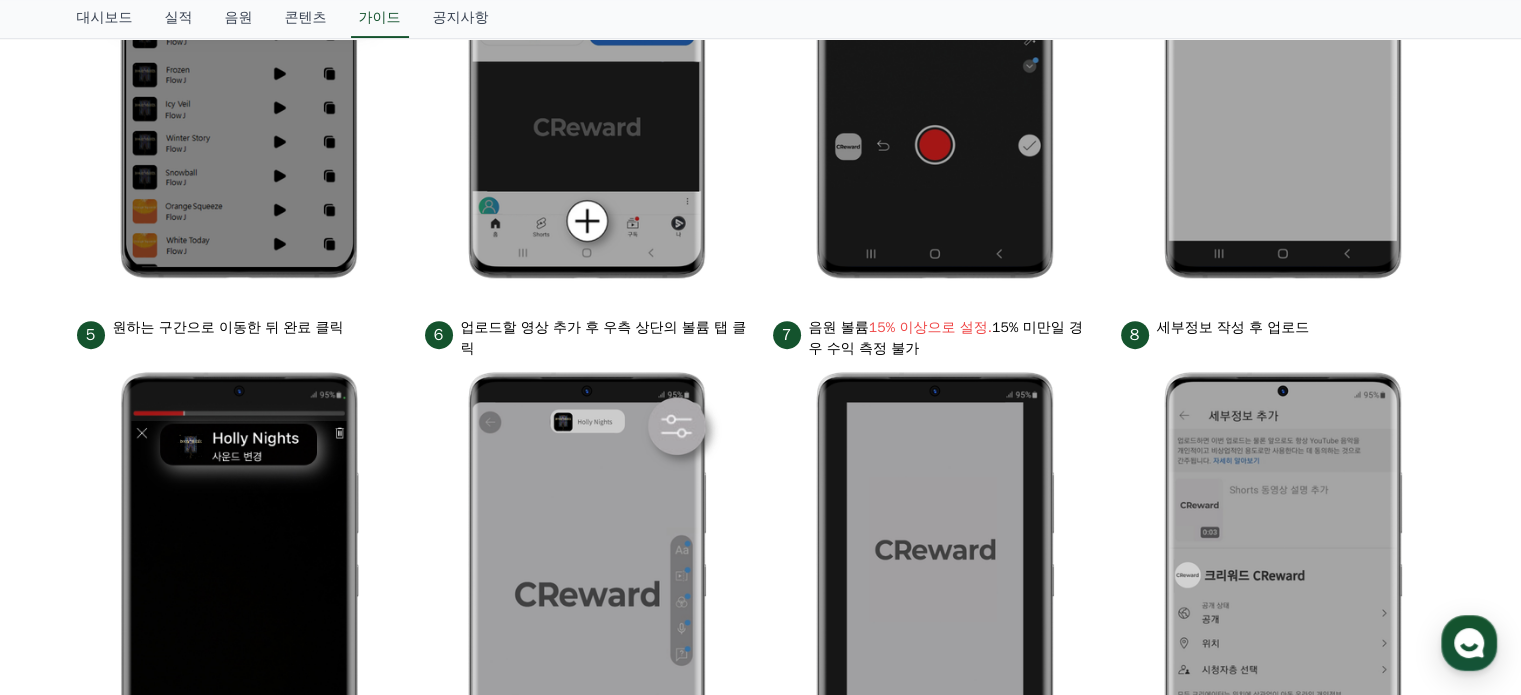 scroll, scrollTop: 700, scrollLeft: 0, axis: vertical 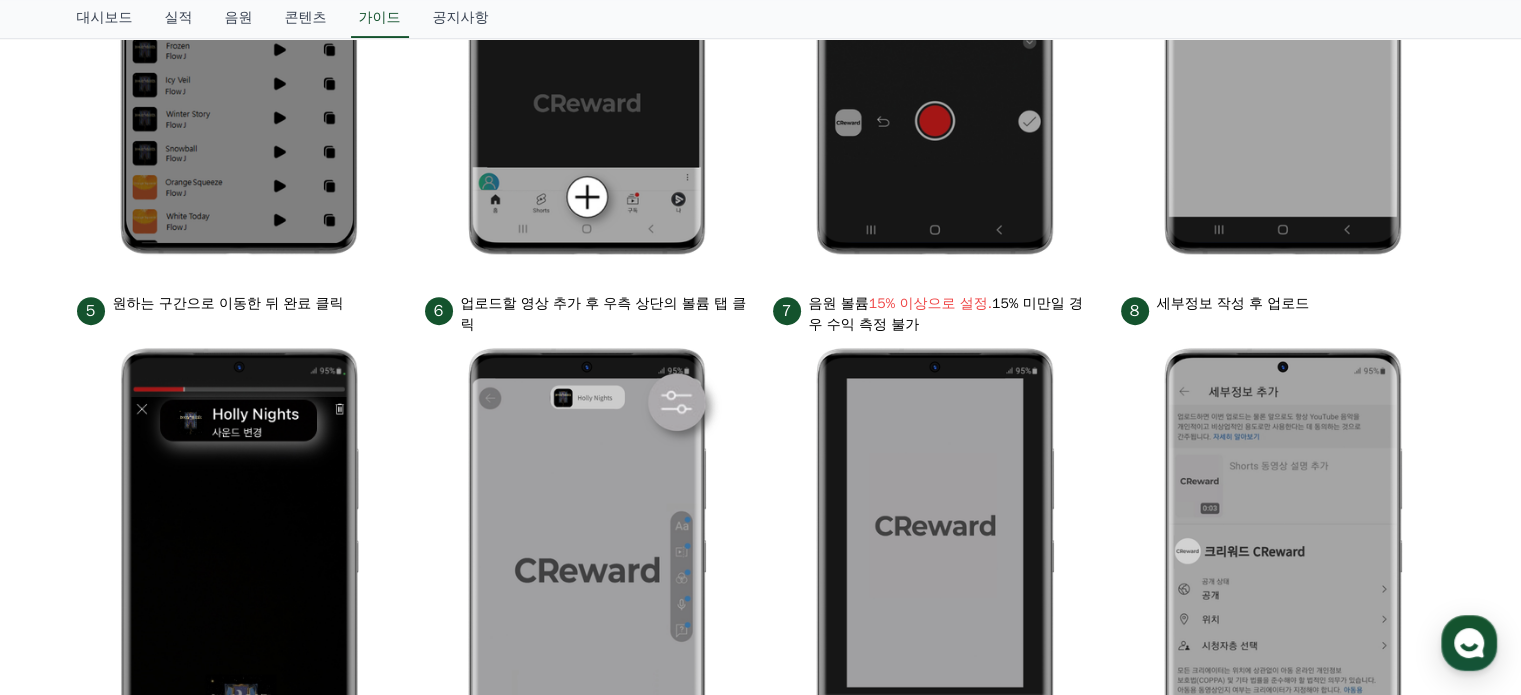 drag, startPoint x: 493, startPoint y: 307, endPoint x: 546, endPoint y: 319, distance: 54.34151 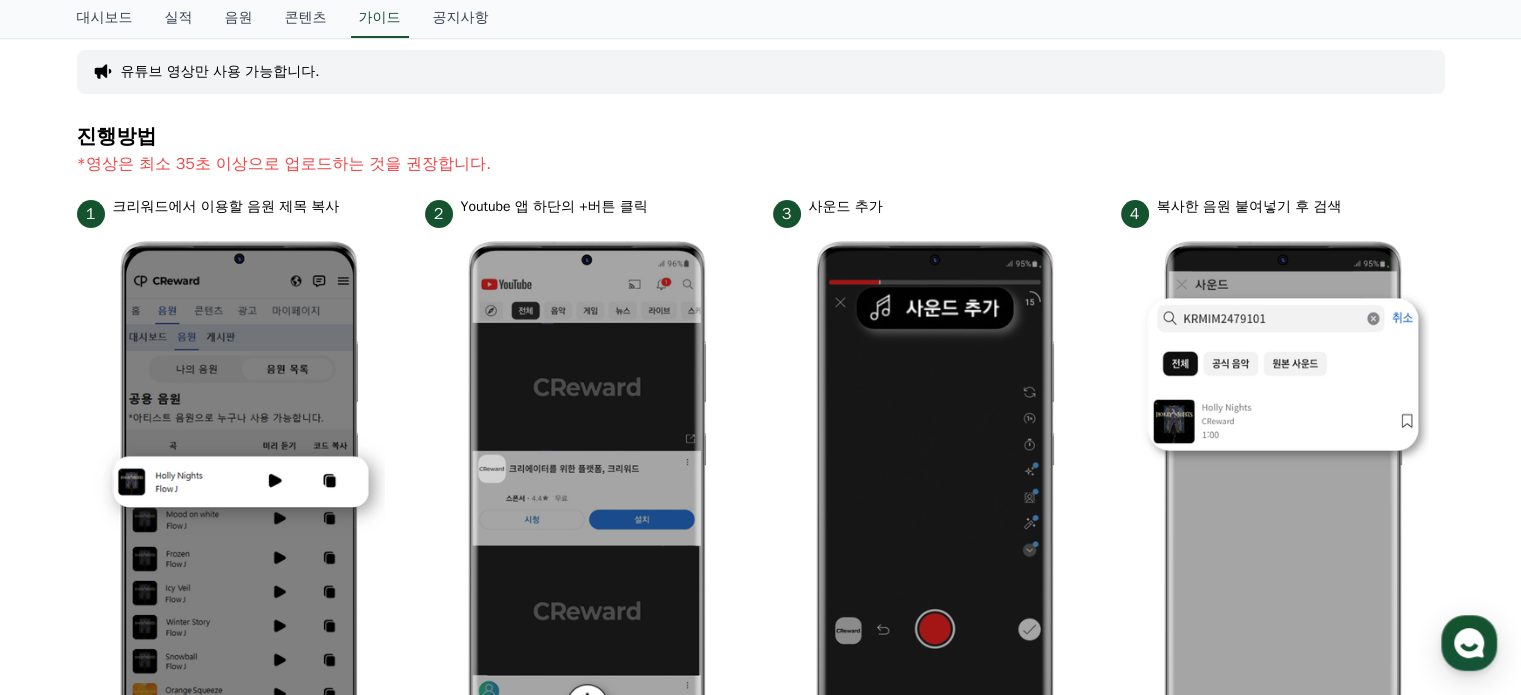 scroll, scrollTop: 0, scrollLeft: 0, axis: both 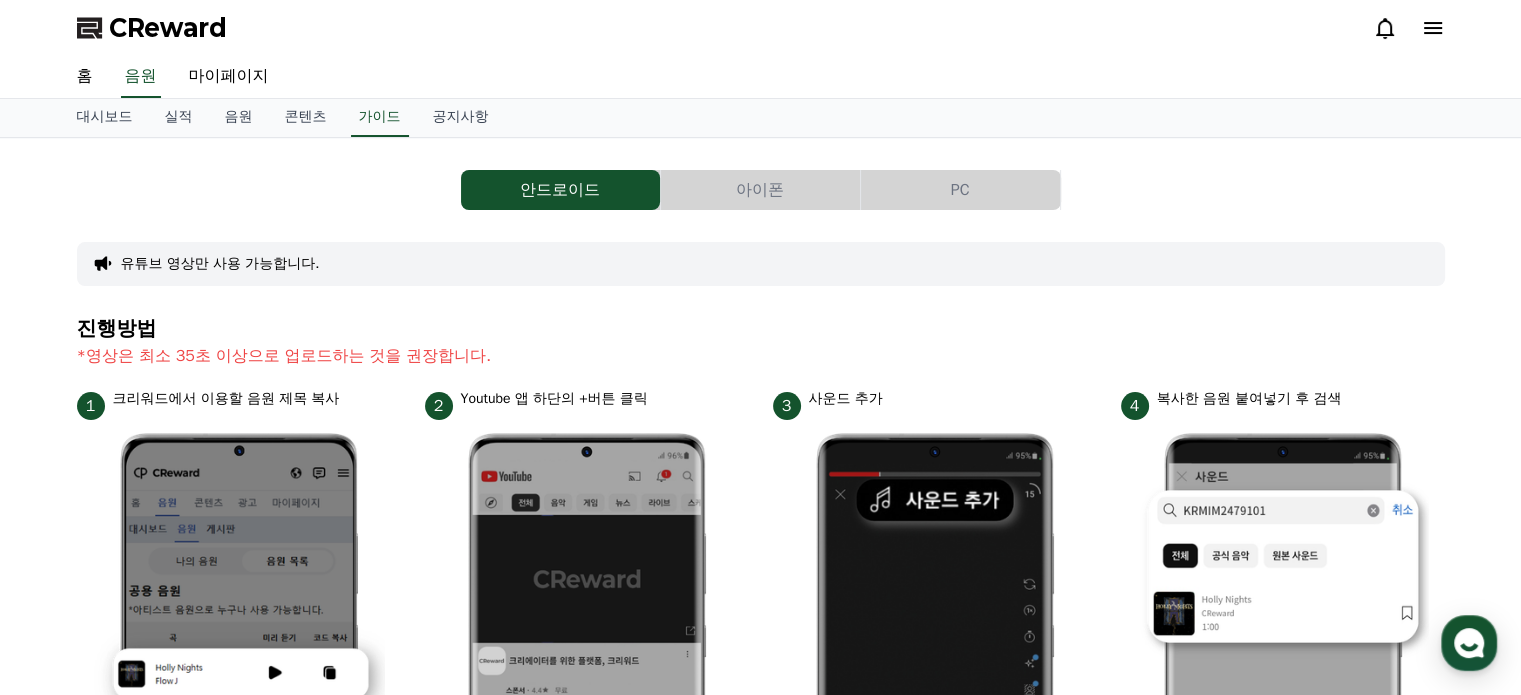 drag, startPoint x: 108, startPoint y: 354, endPoint x: 420, endPoint y: 351, distance: 312.01443 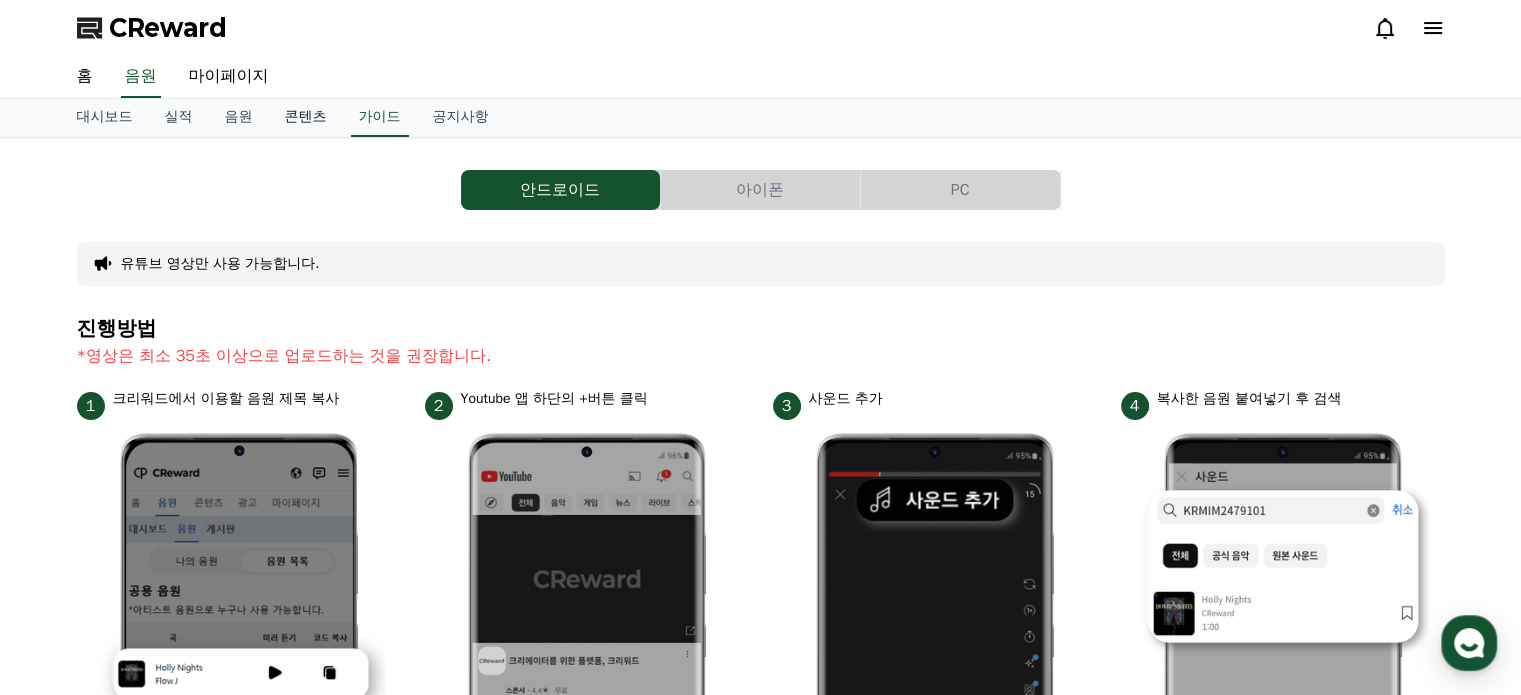 click on "콘텐츠" at bounding box center (306, 118) 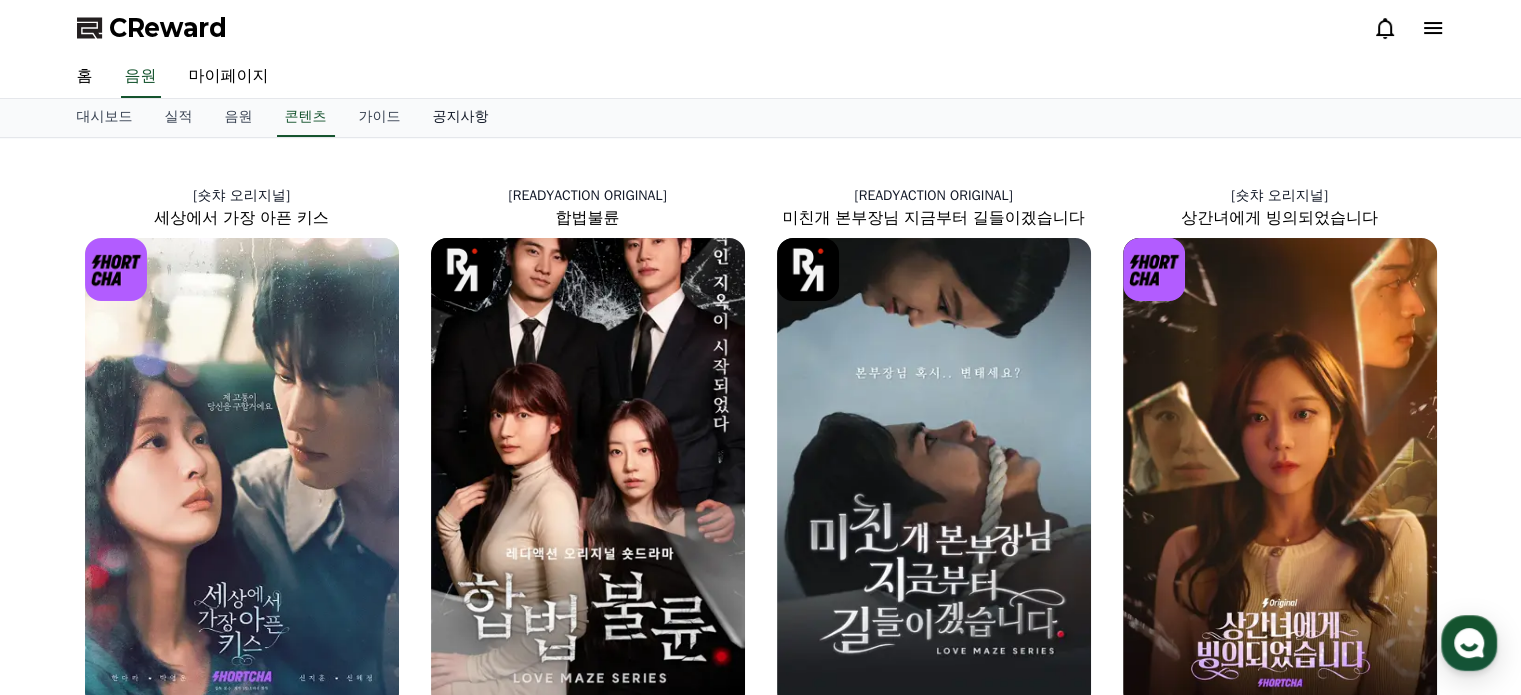 click on "공지사항" at bounding box center [461, 118] 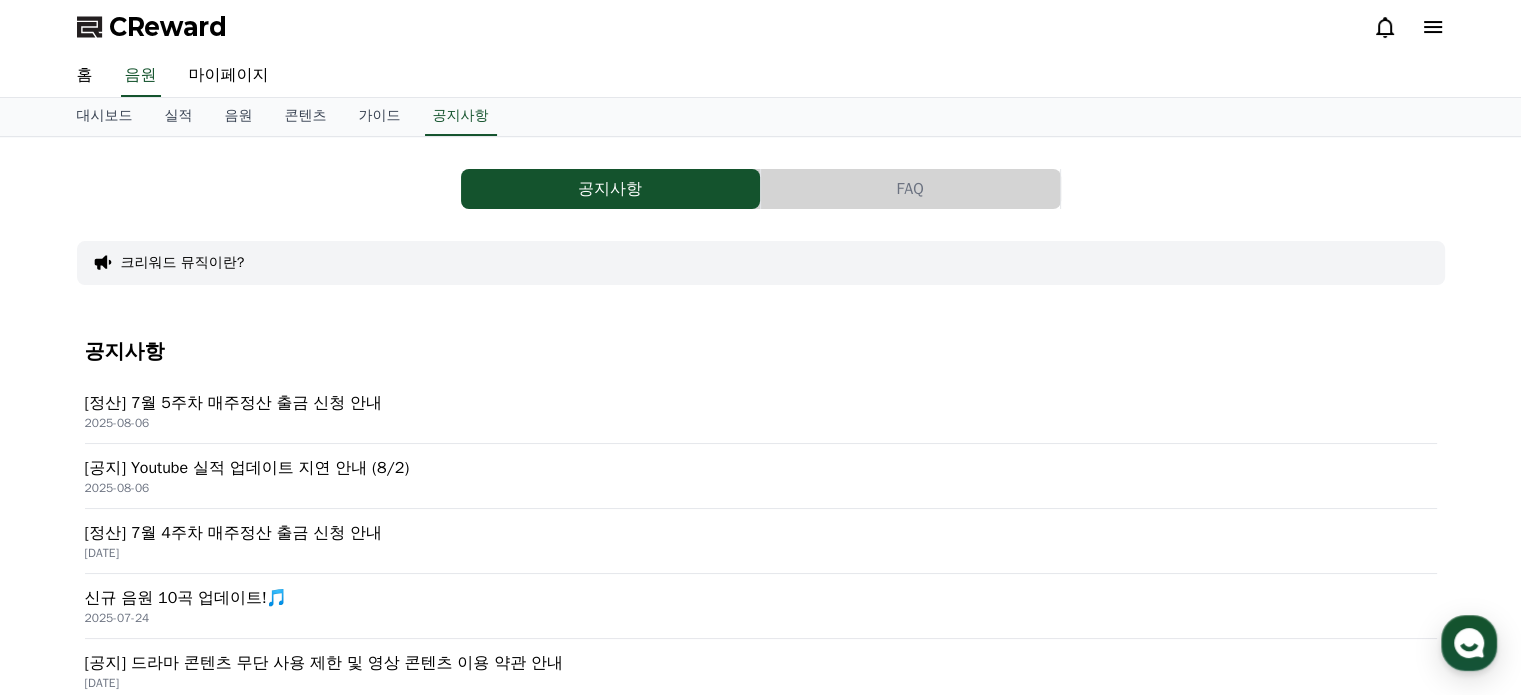 scroll, scrollTop: 0, scrollLeft: 0, axis: both 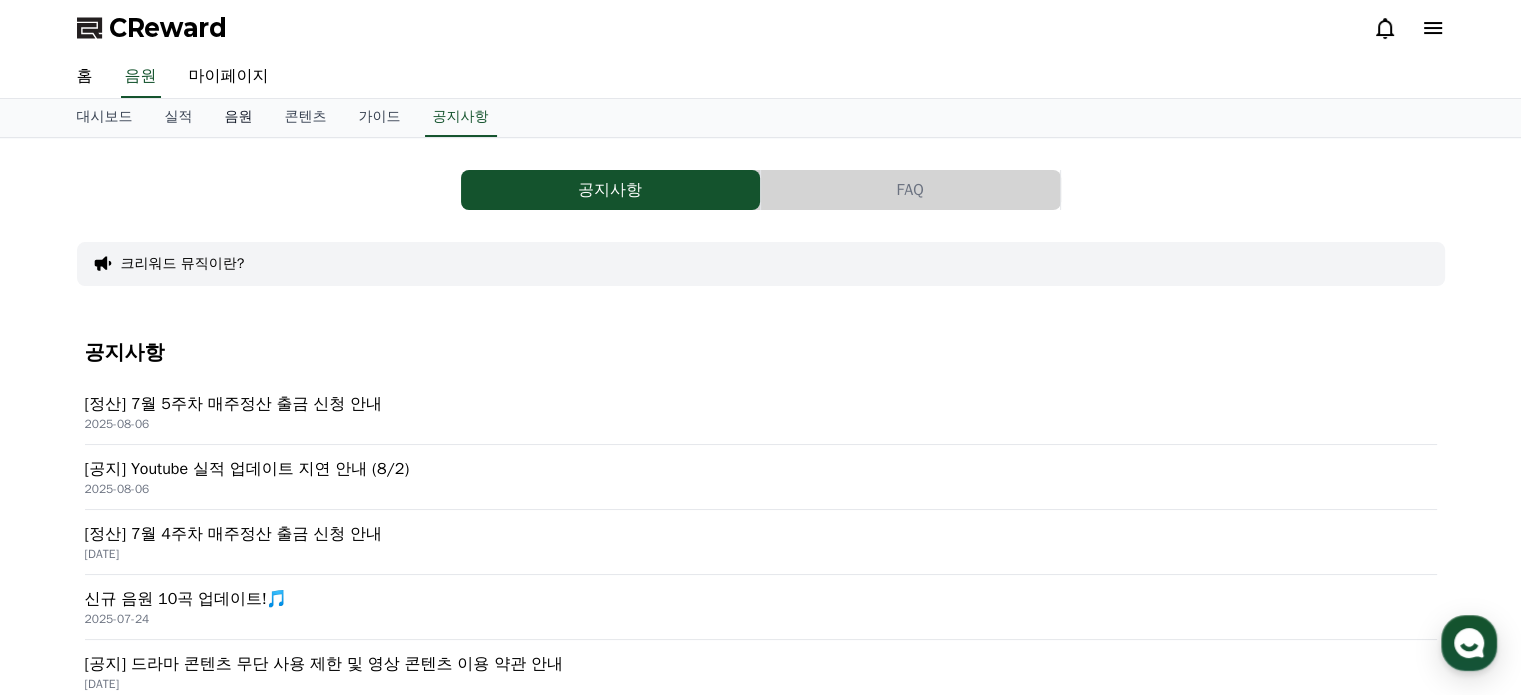 click on "음원" at bounding box center [239, 118] 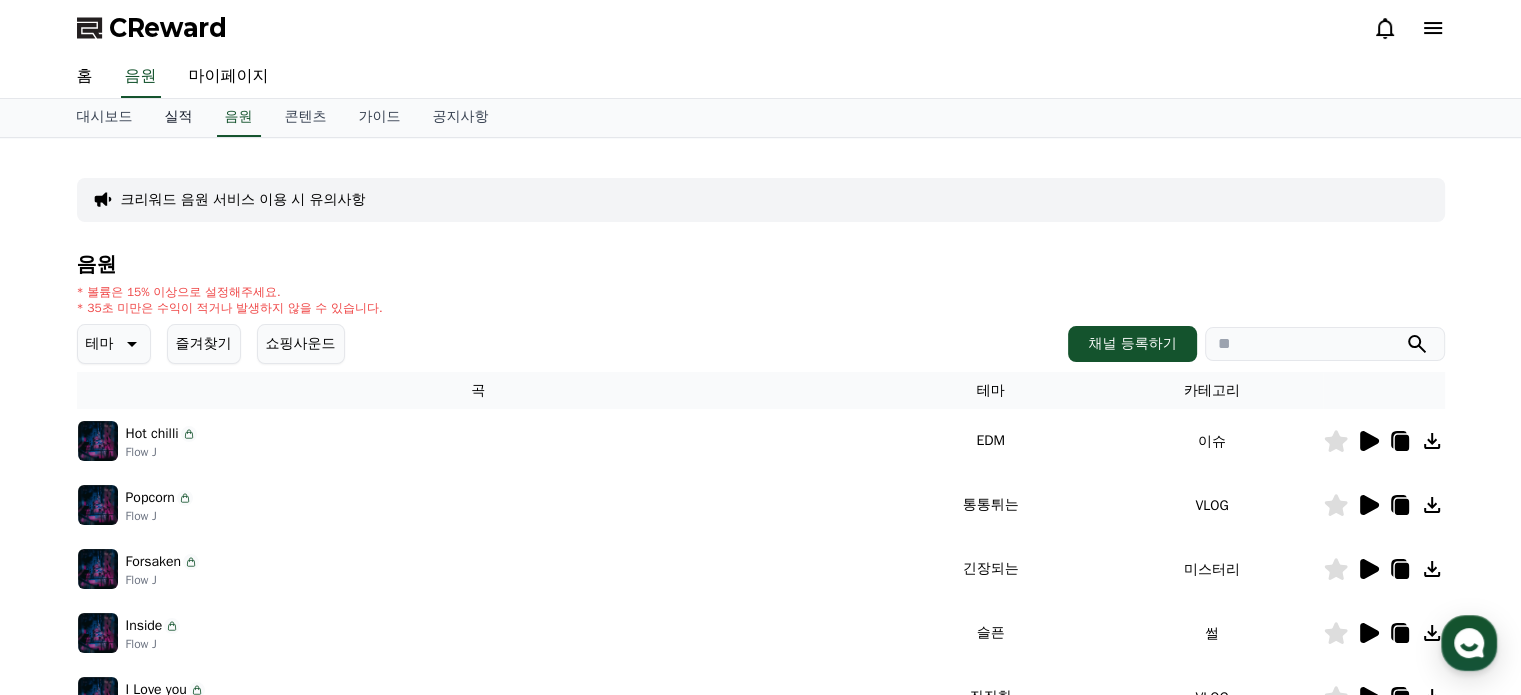 click on "실적" at bounding box center (179, 118) 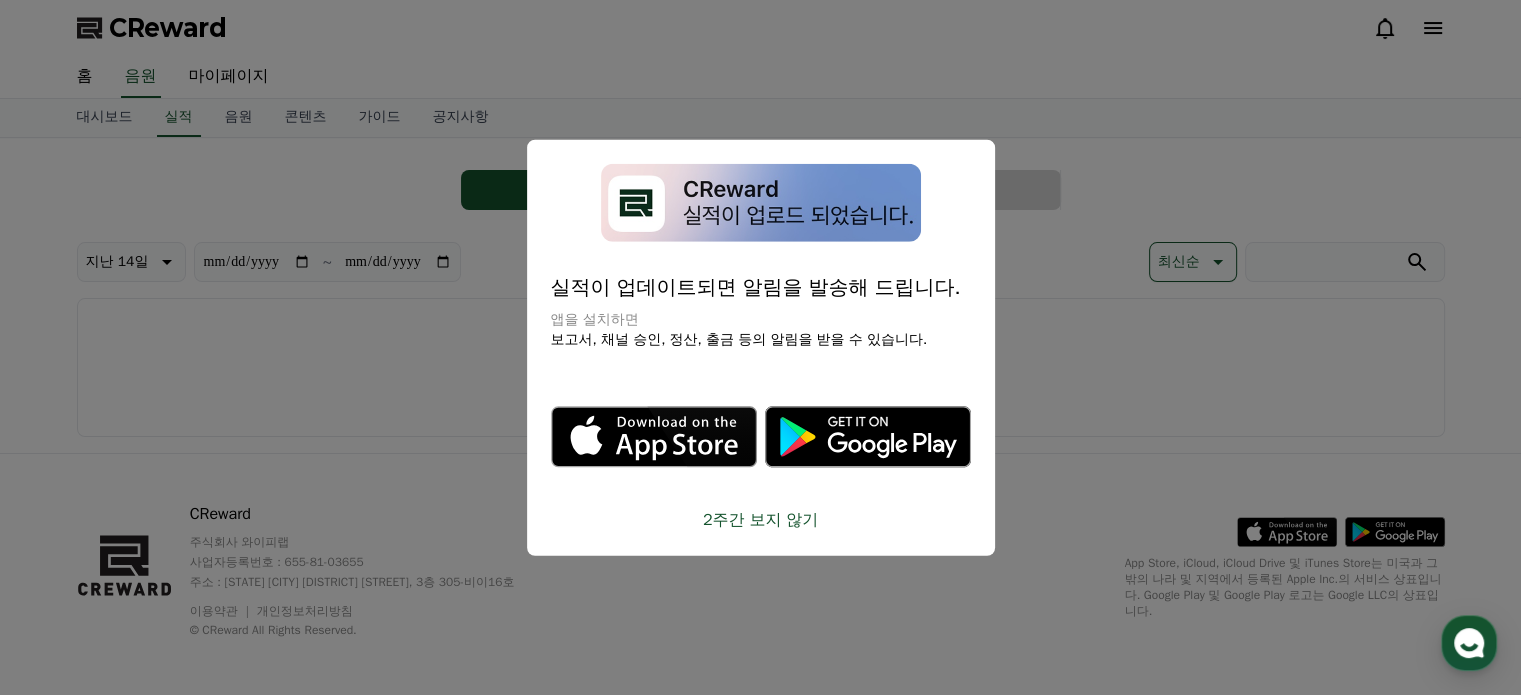 click on "2주간 보지 않기" at bounding box center [761, 520] 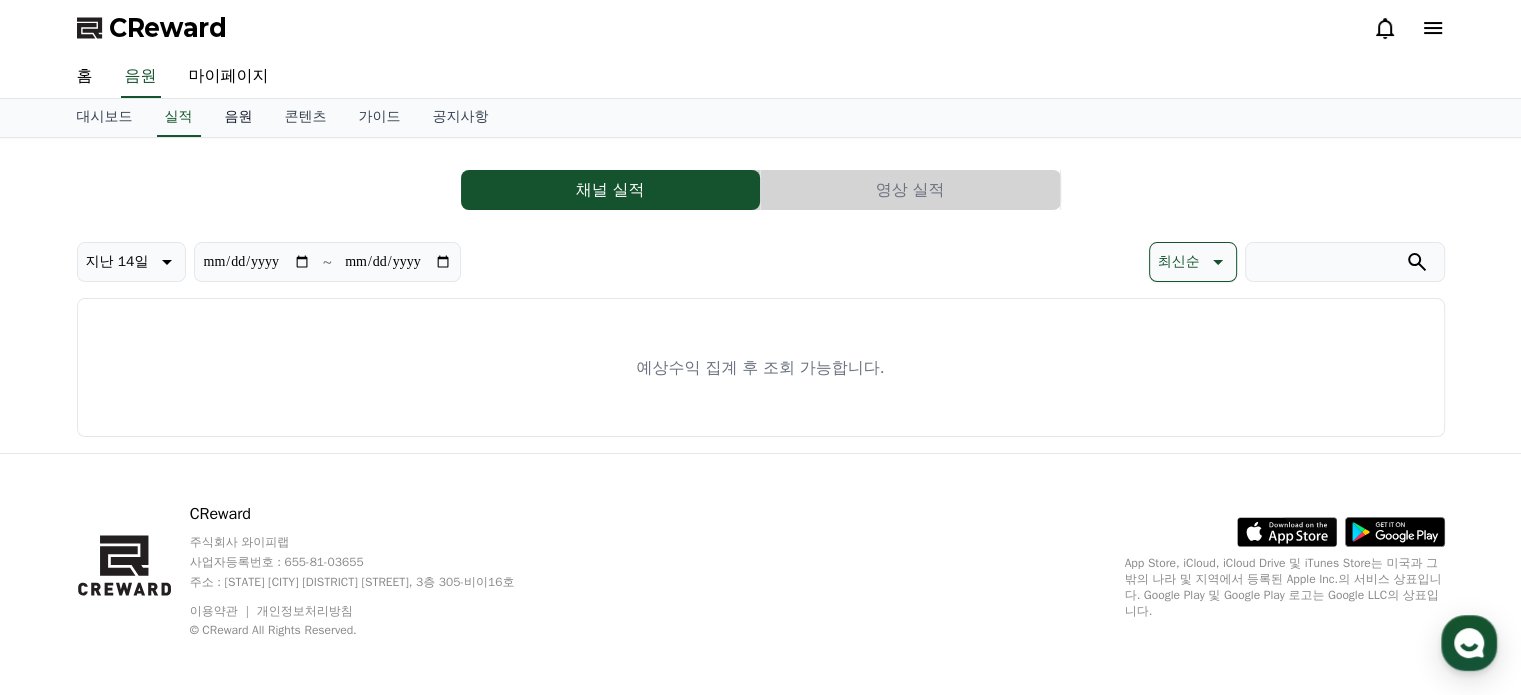 click on "음원" at bounding box center (239, 118) 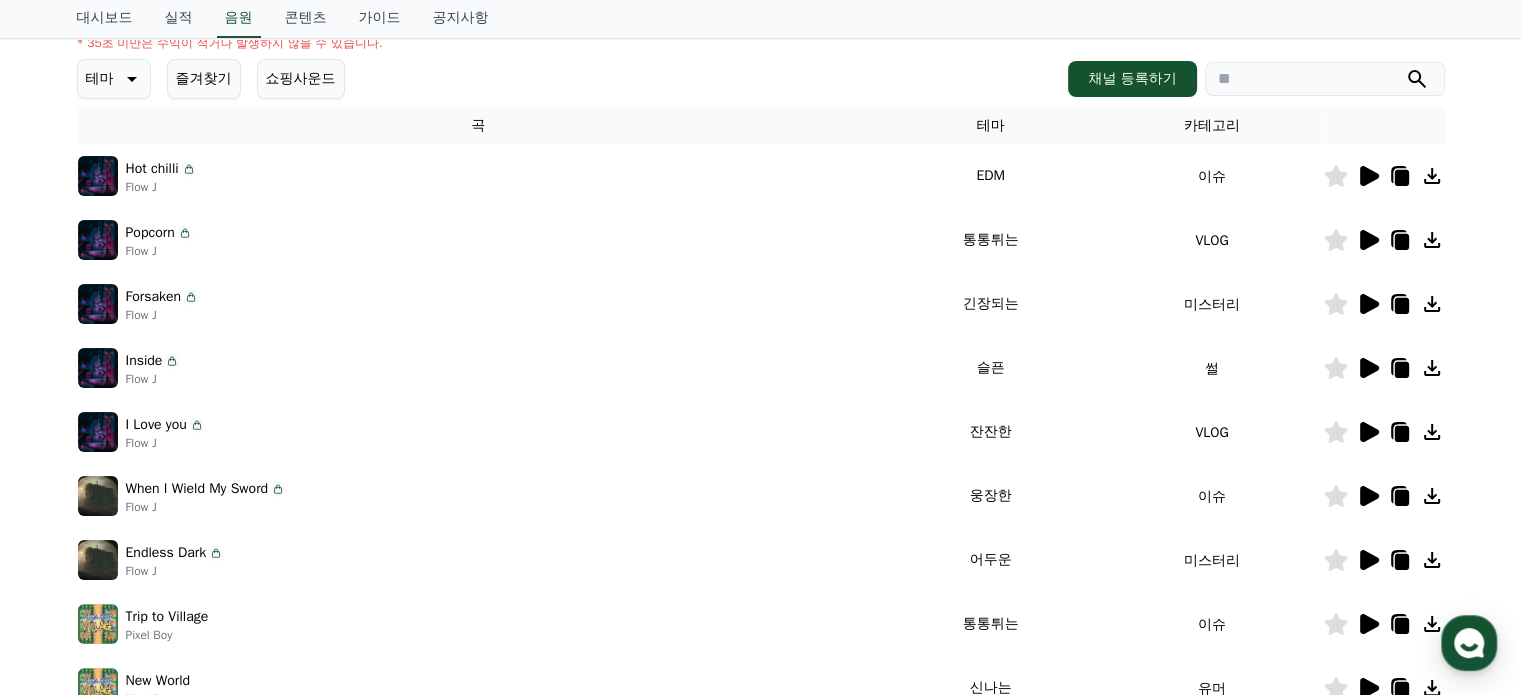 scroll, scrollTop: 257, scrollLeft: 0, axis: vertical 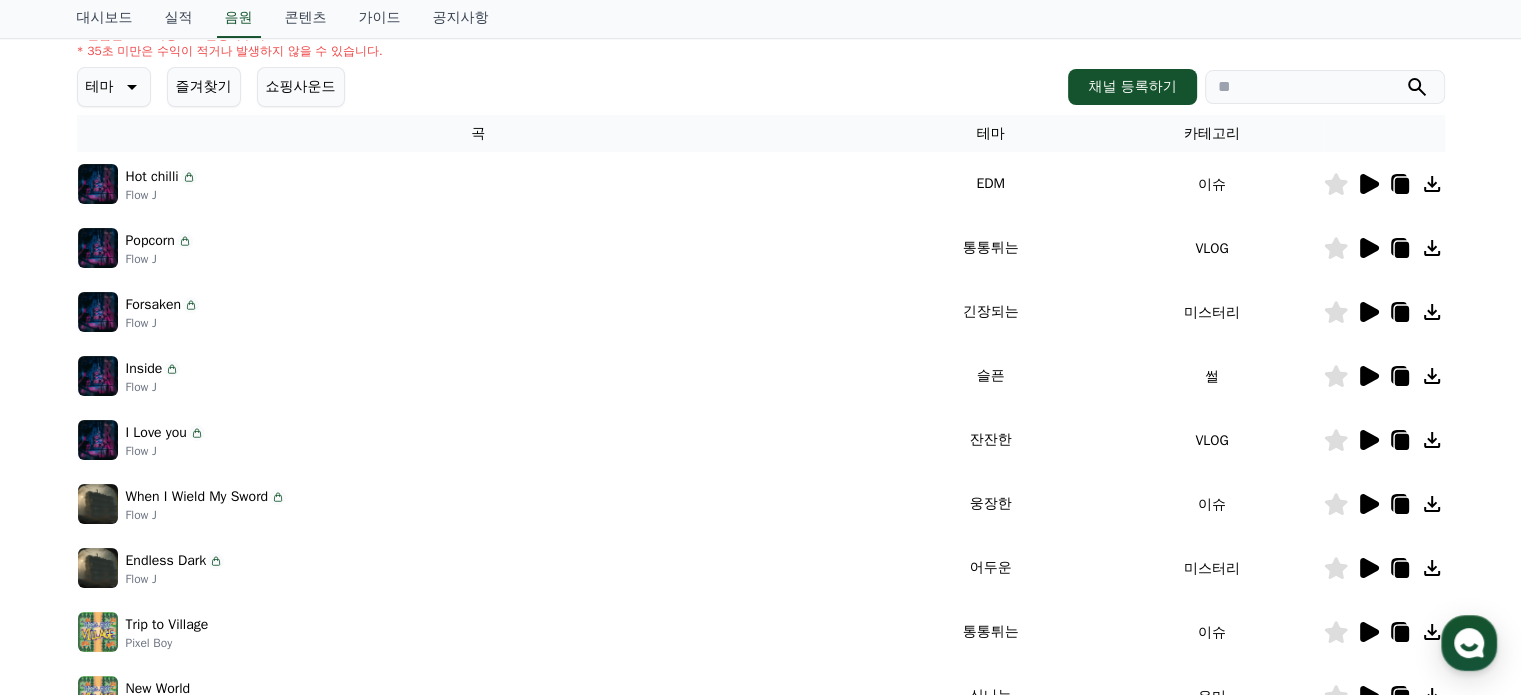 click 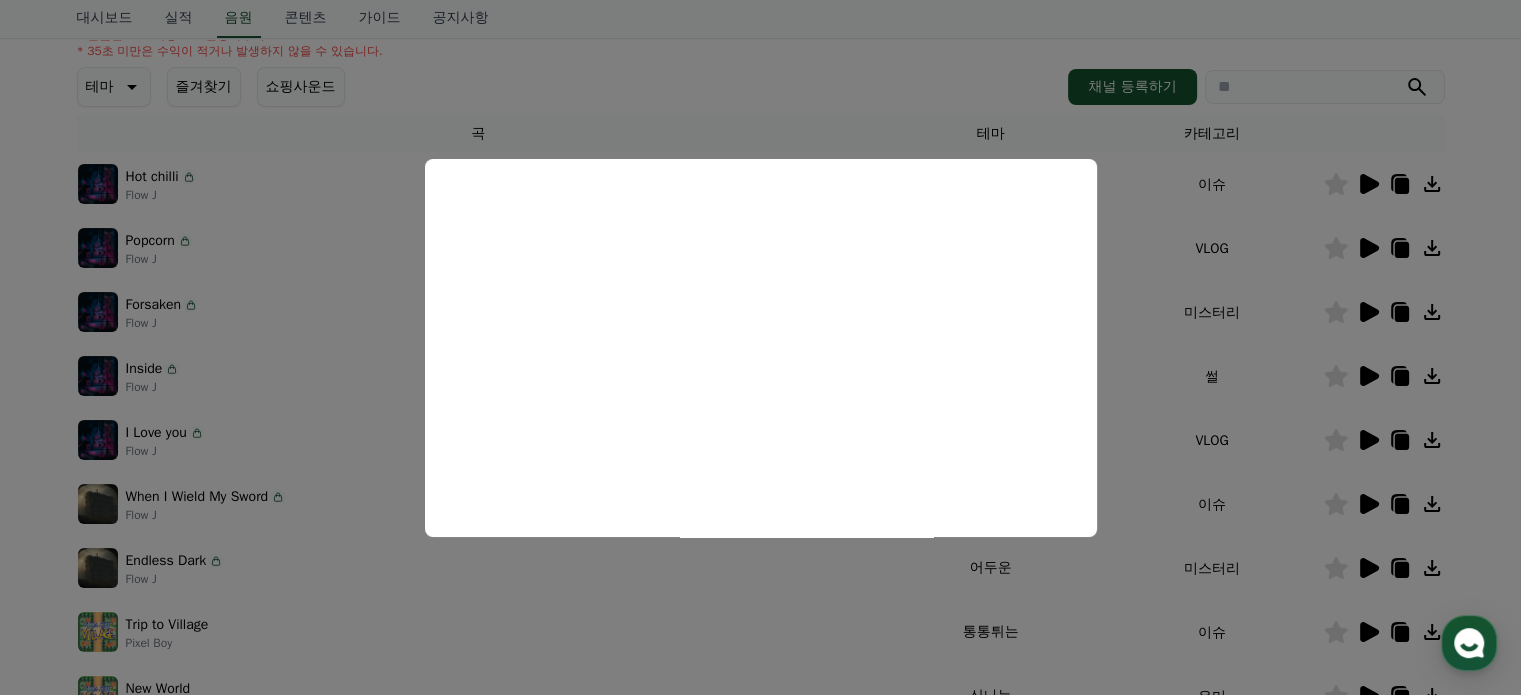 click at bounding box center (760, 347) 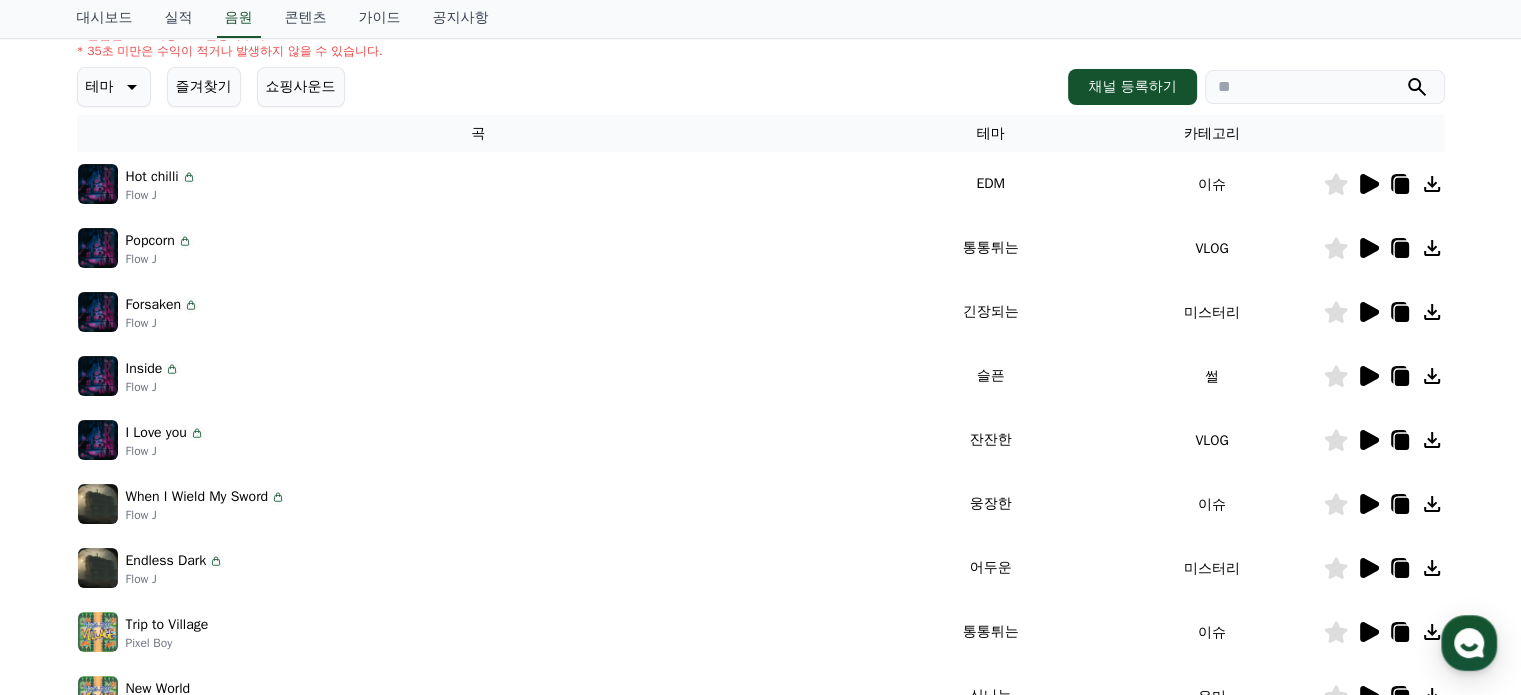 click 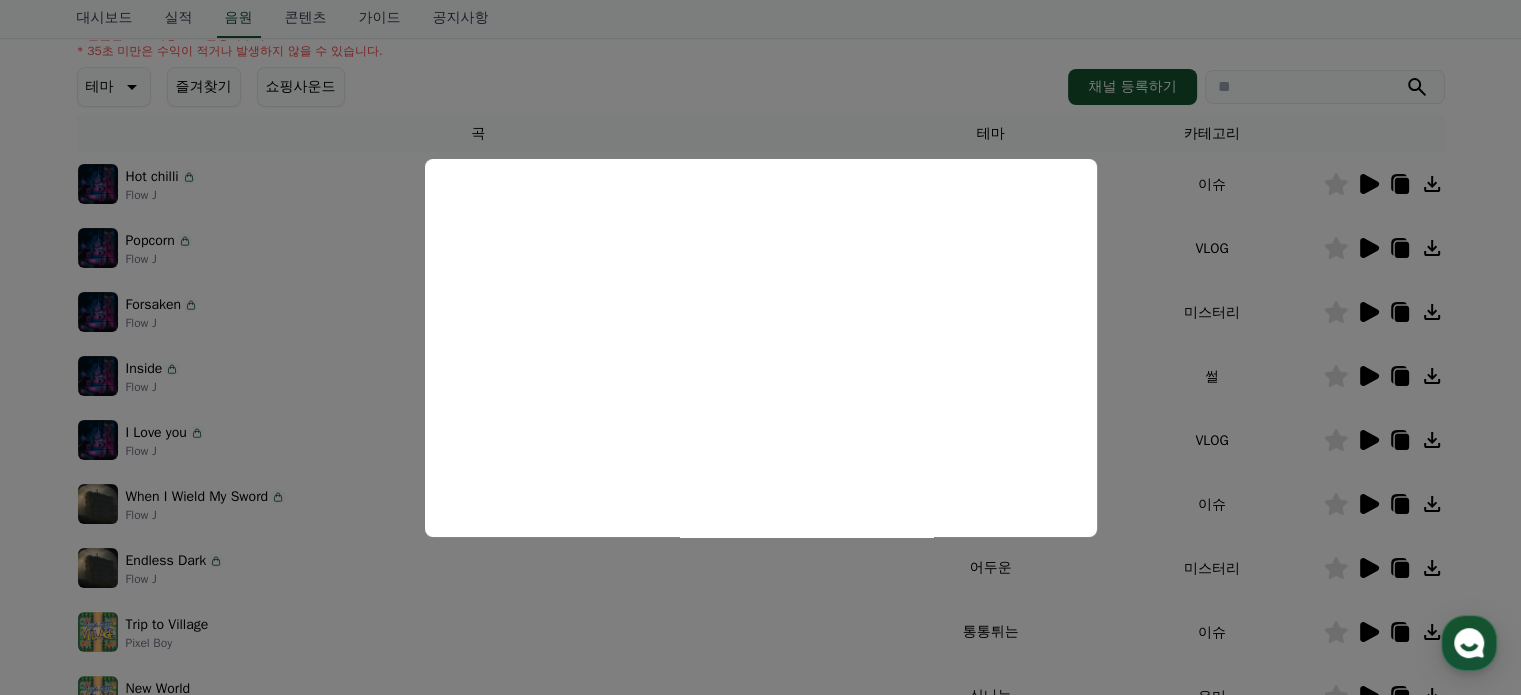 click at bounding box center [760, 347] 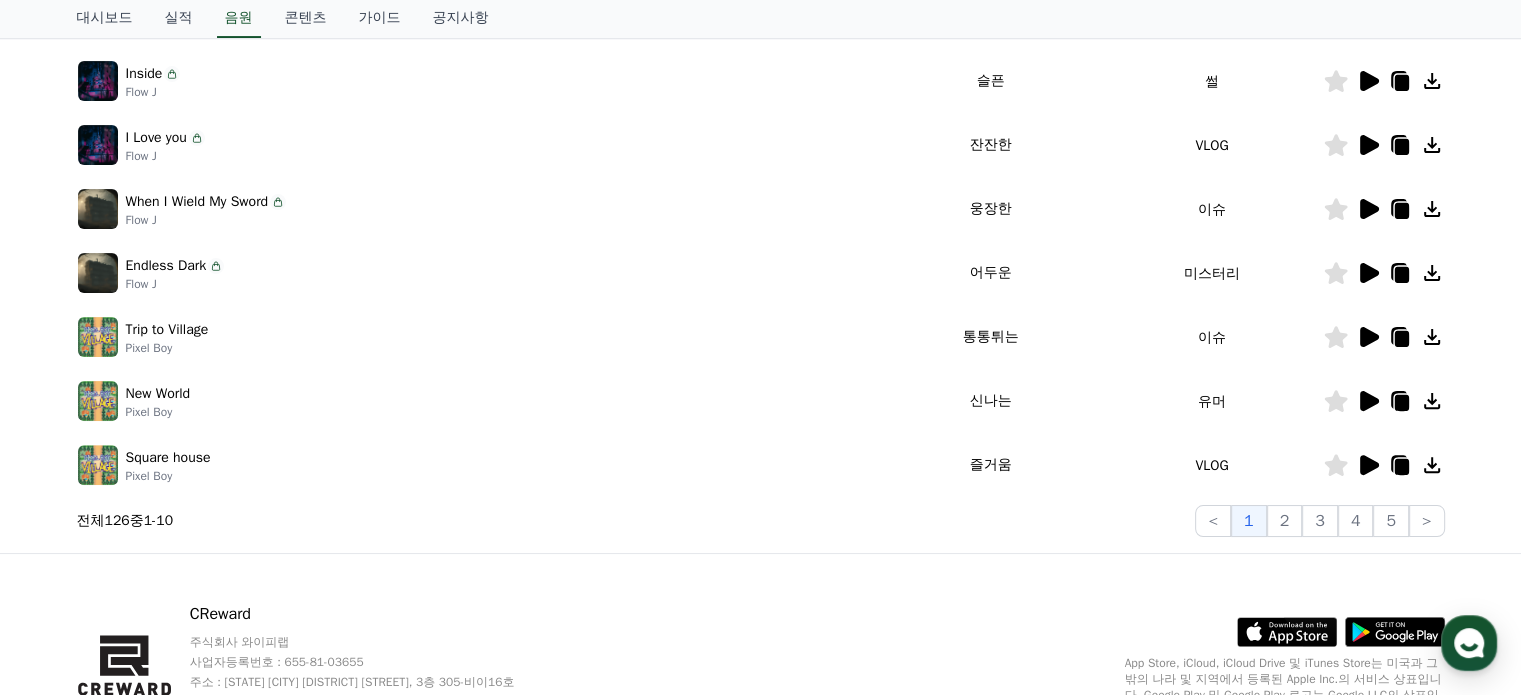 scroll, scrollTop: 557, scrollLeft: 0, axis: vertical 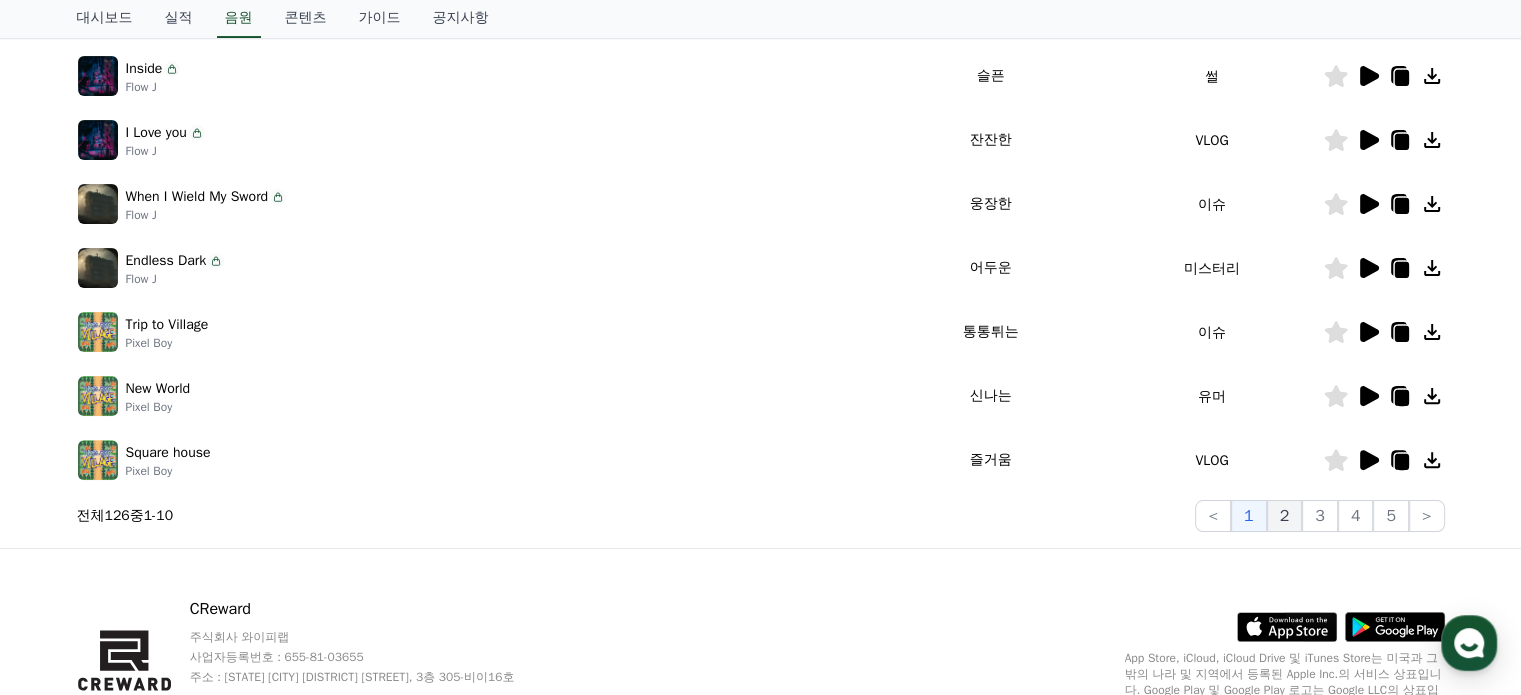 click on "2" 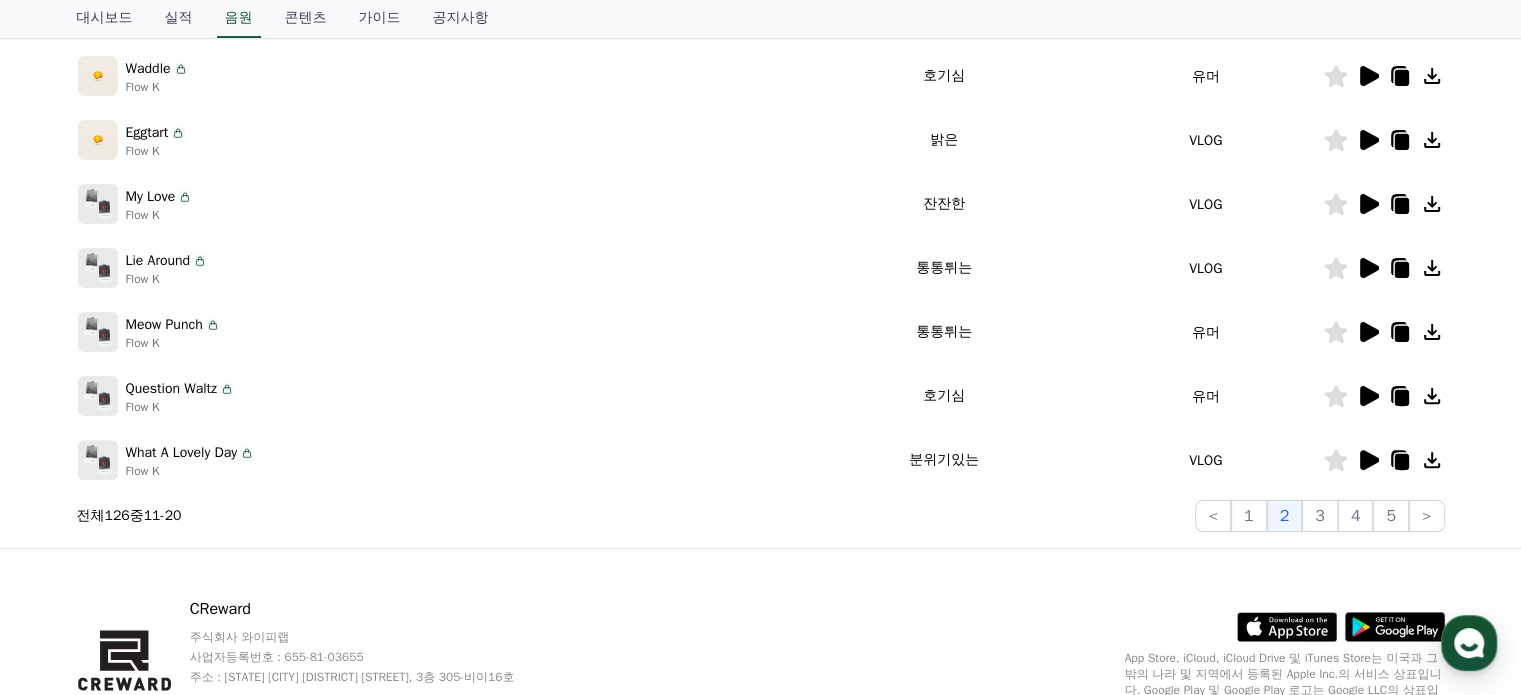 scroll, scrollTop: 57, scrollLeft: 0, axis: vertical 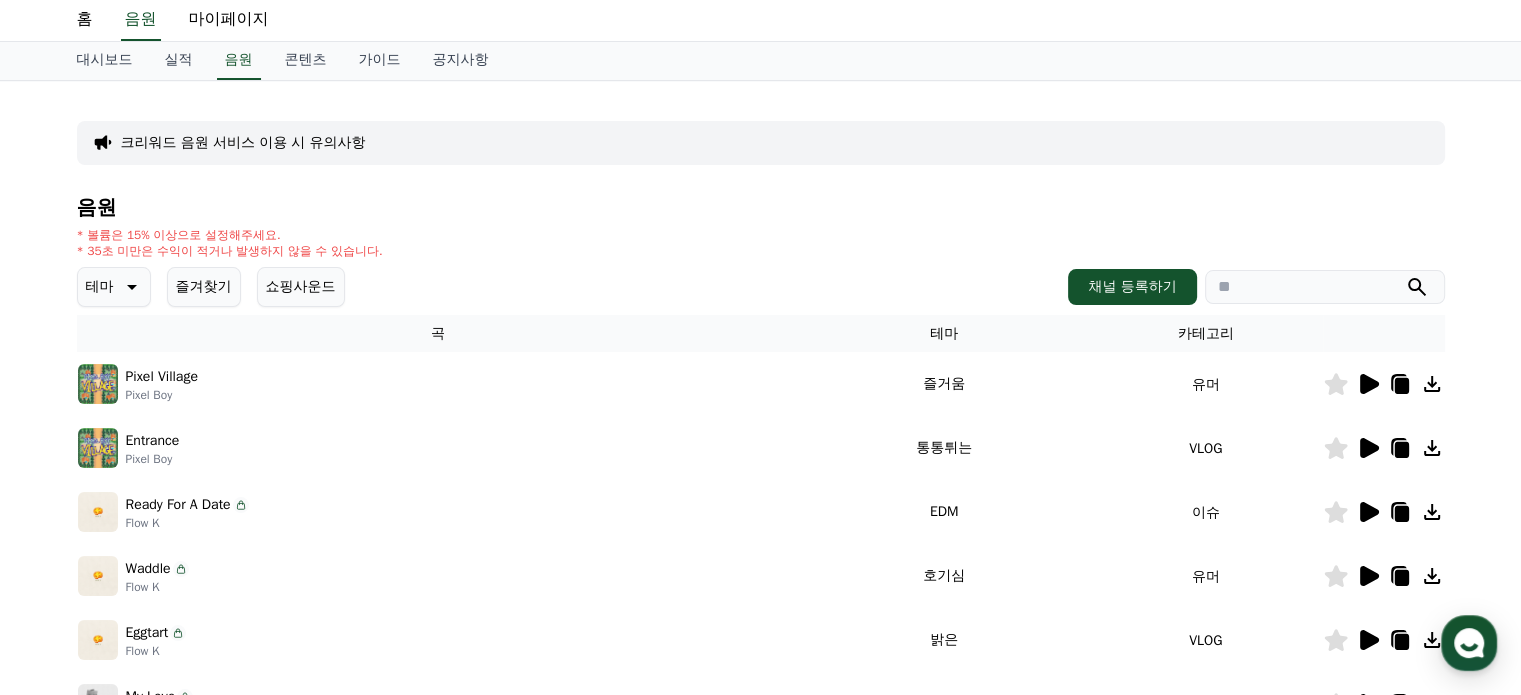 click at bounding box center [1325, 287] 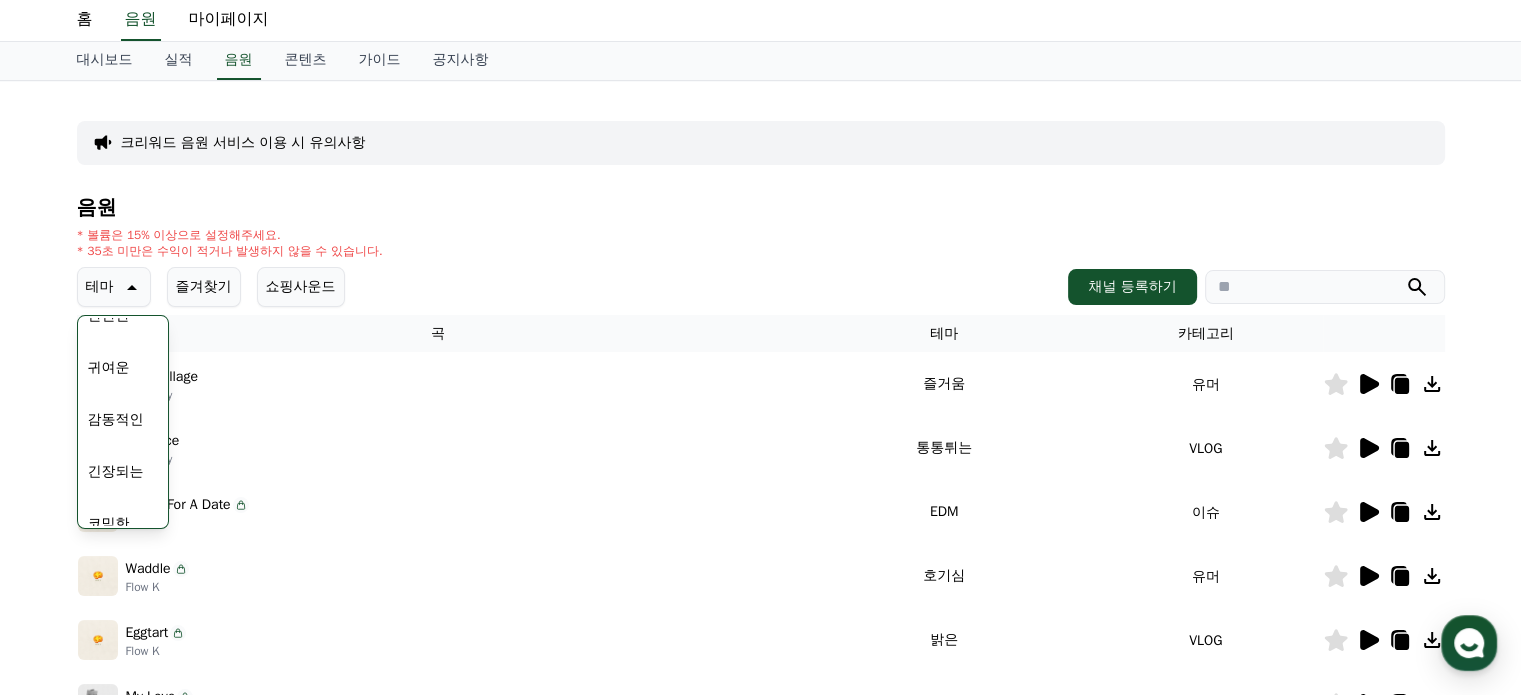scroll, scrollTop: 824, scrollLeft: 0, axis: vertical 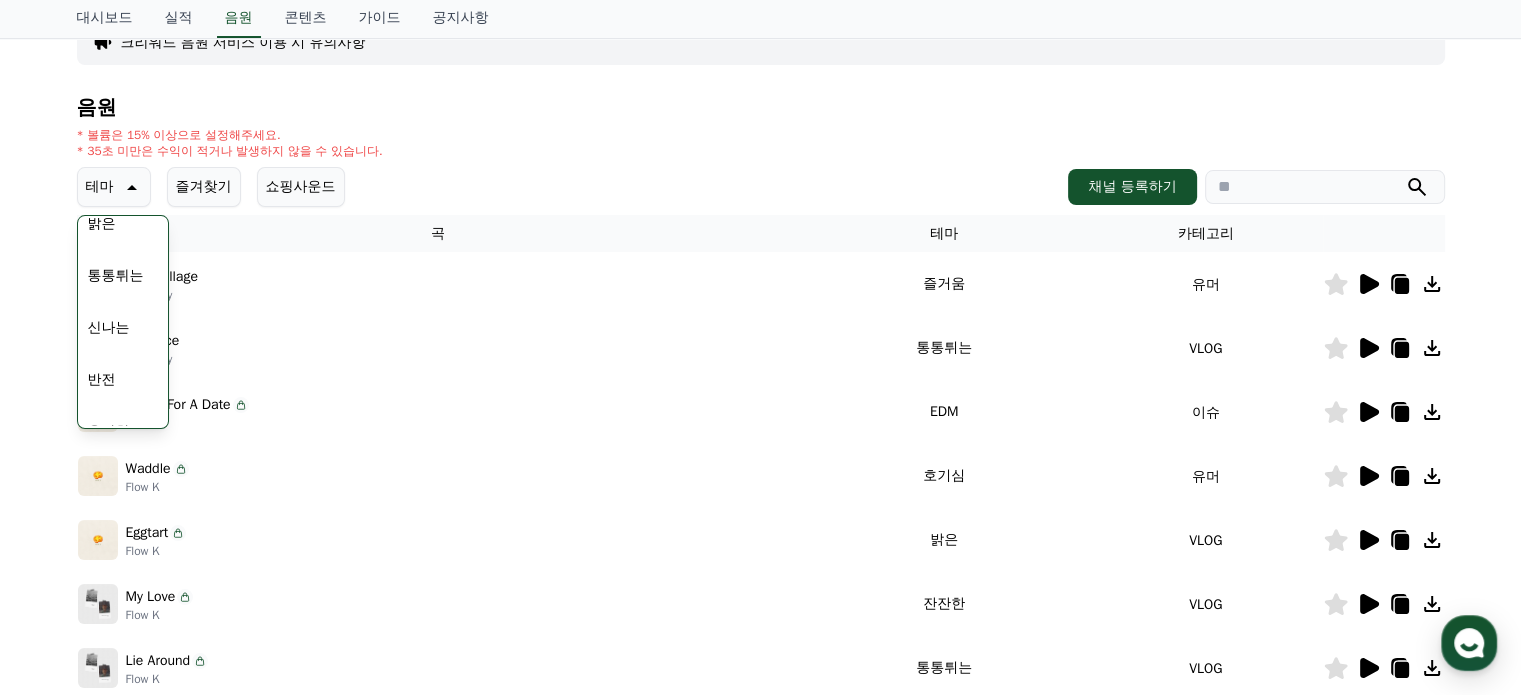 click on "밝은" at bounding box center (102, 224) 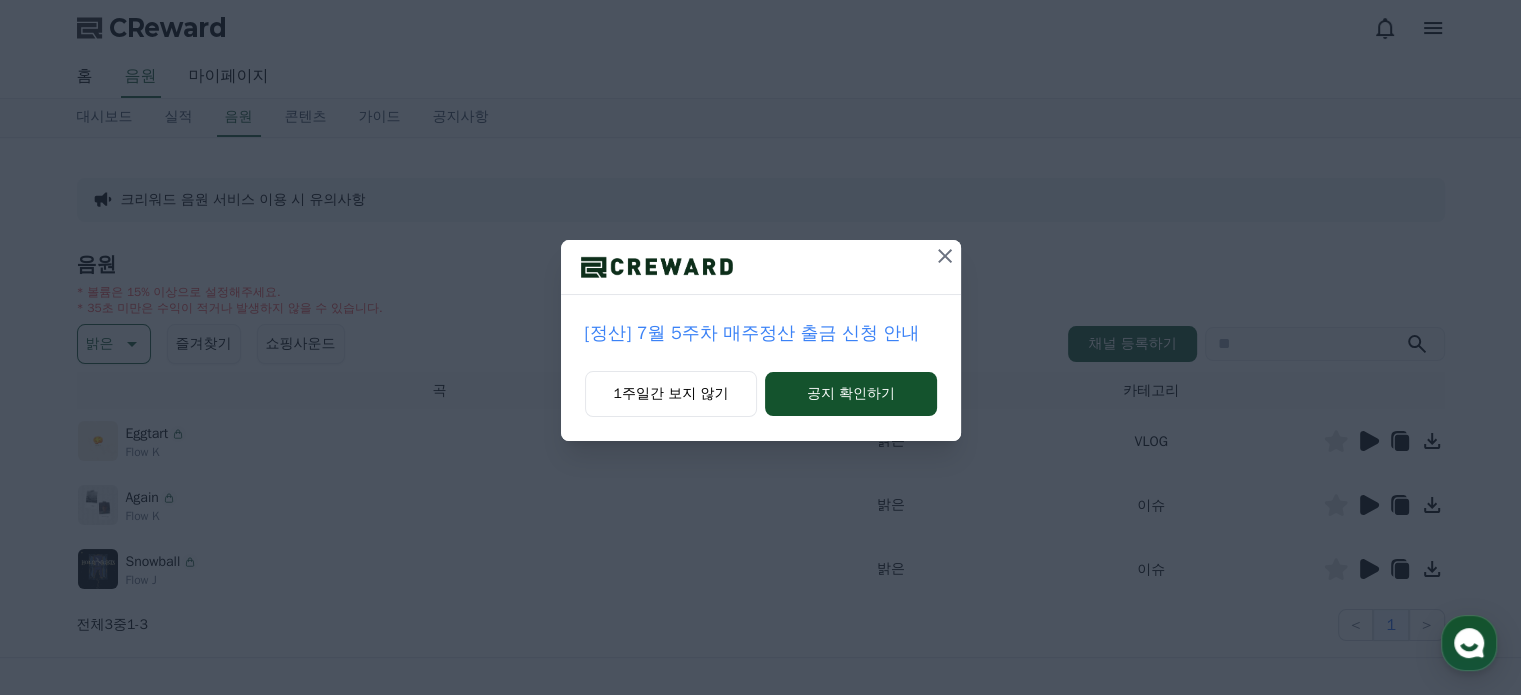 scroll, scrollTop: 0, scrollLeft: 0, axis: both 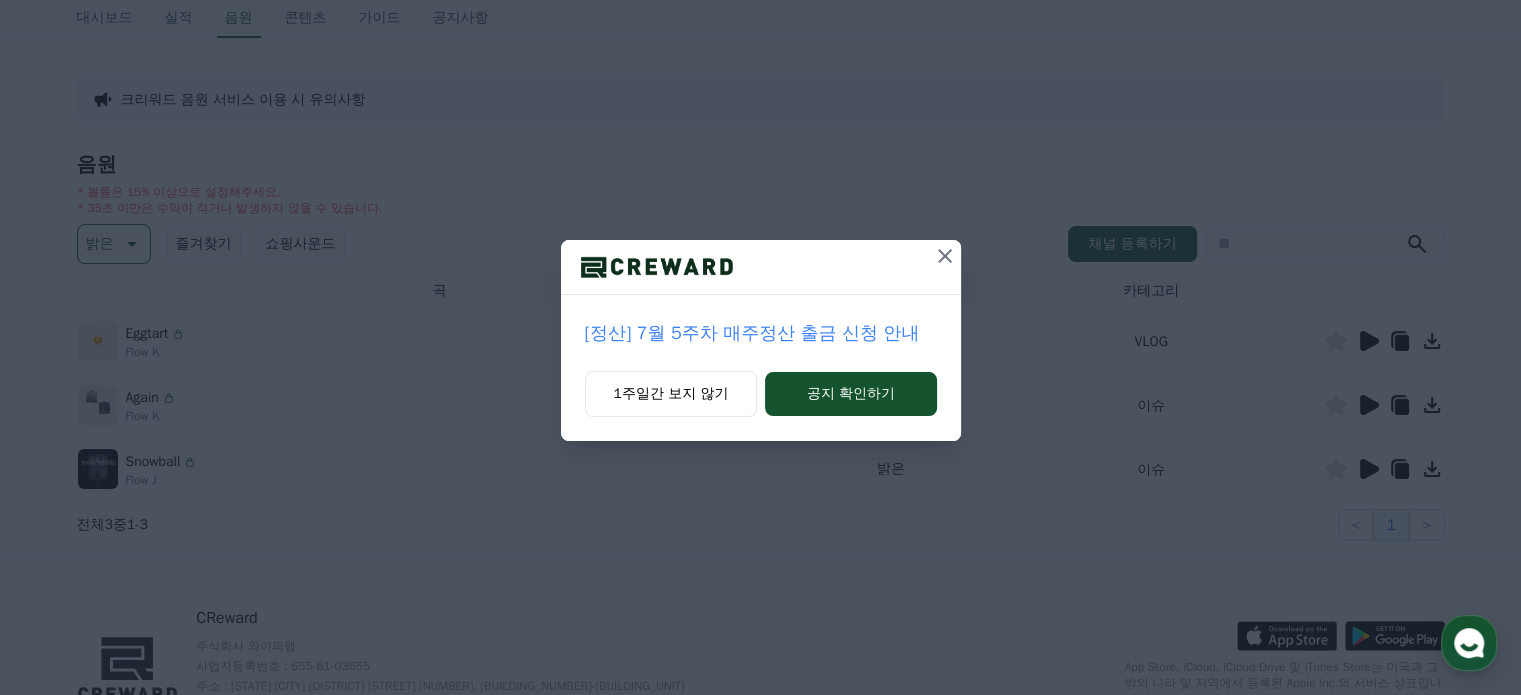 click 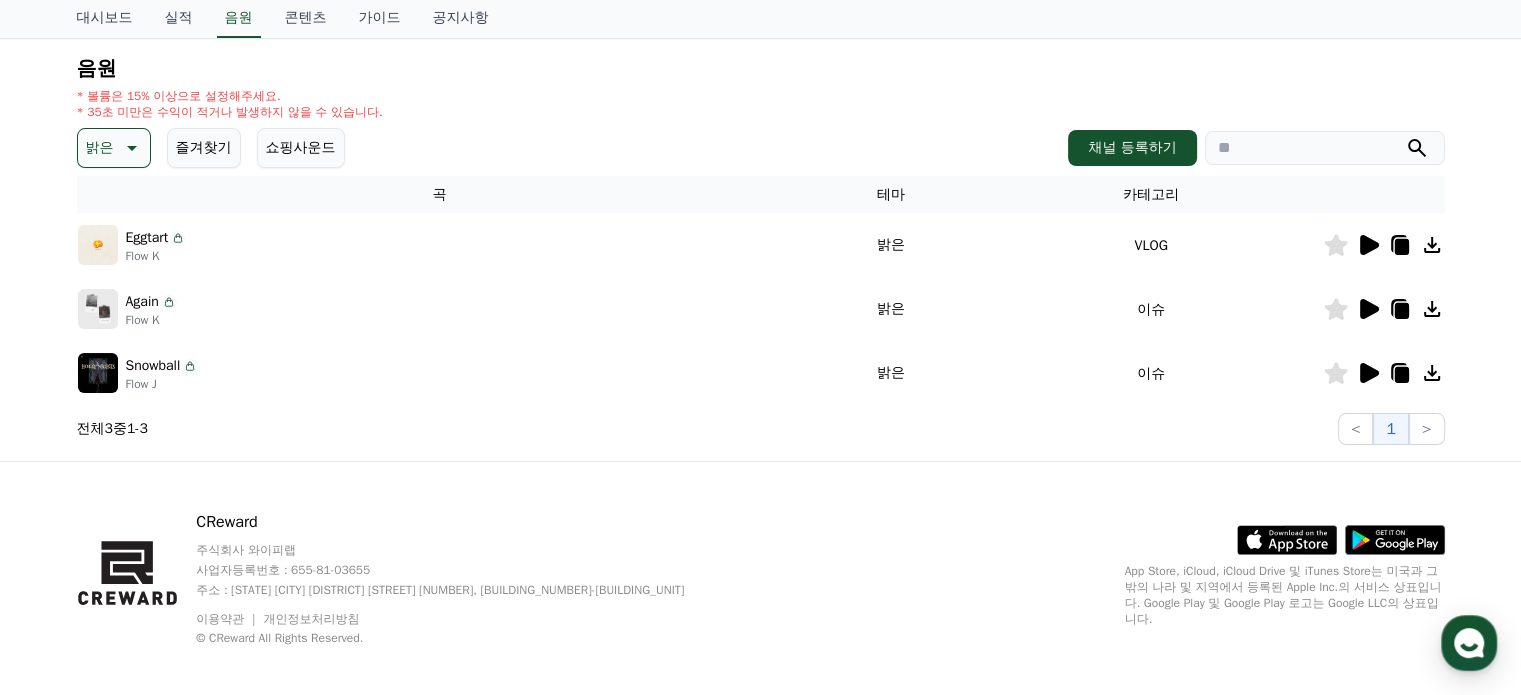 scroll, scrollTop: 200, scrollLeft: 0, axis: vertical 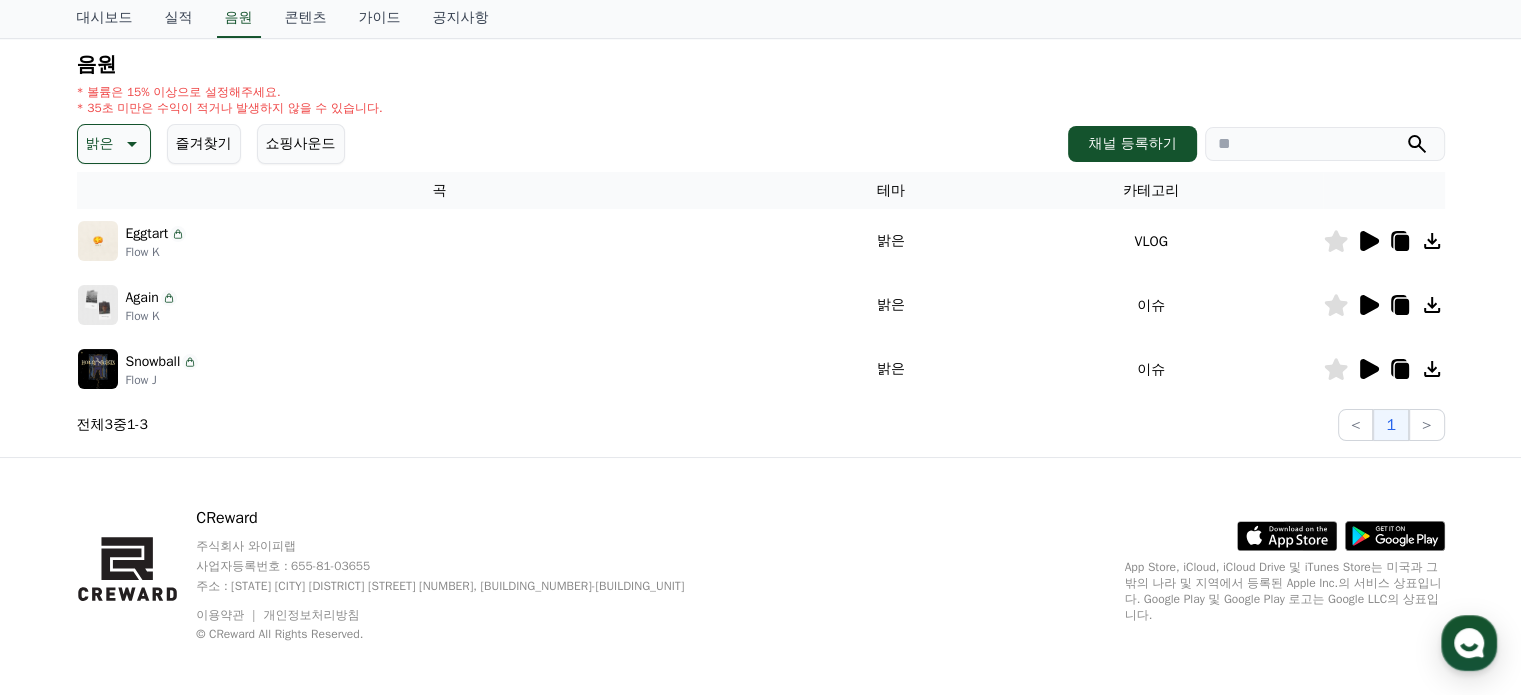 click 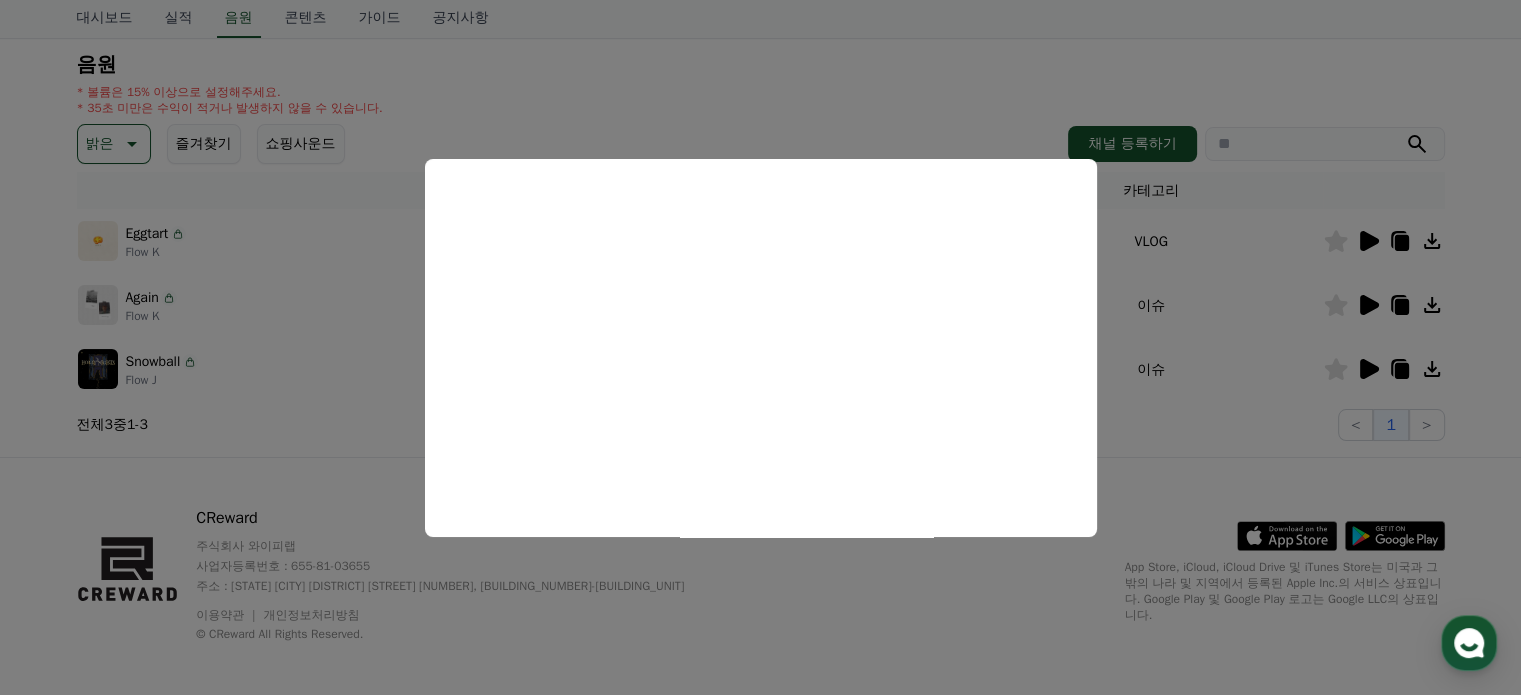 drag, startPoint x: 1262, startPoint y: 443, endPoint x: 1351, endPoint y: 386, distance: 105.68822 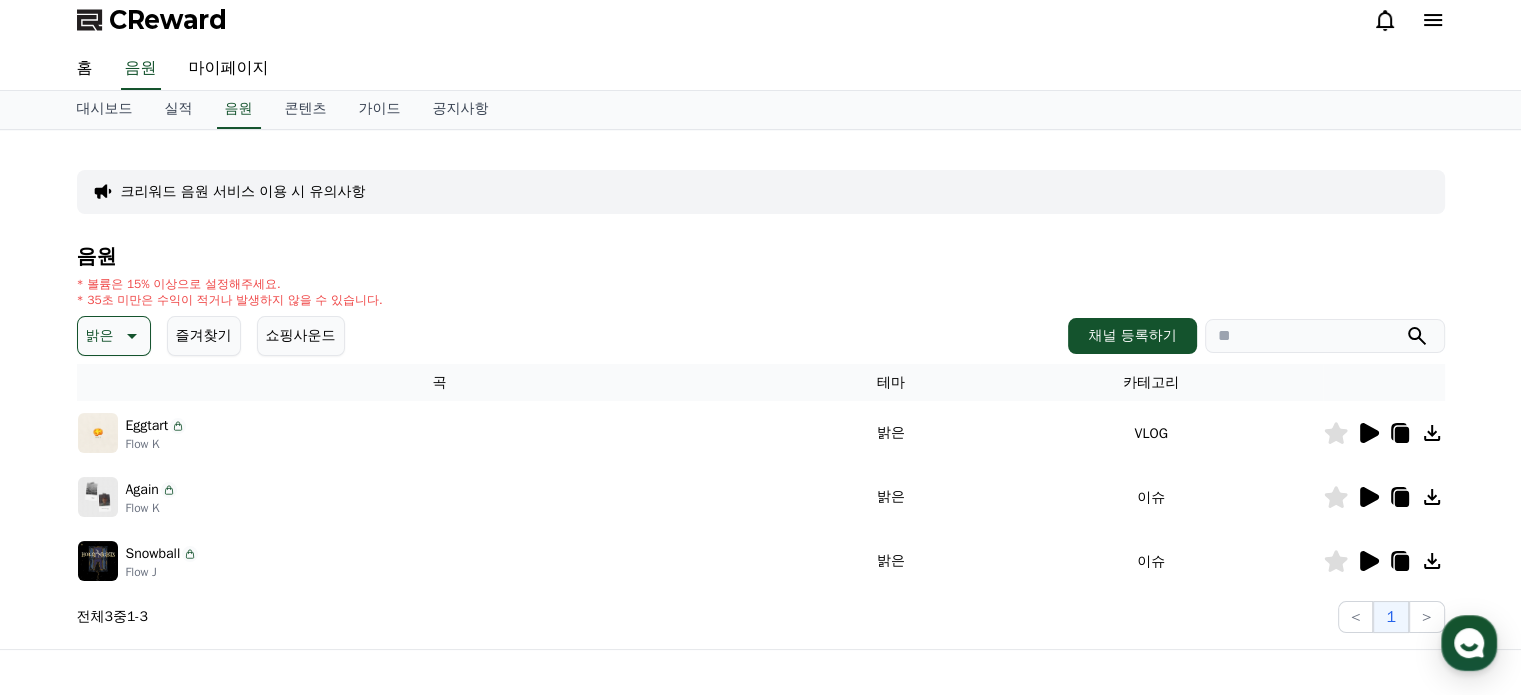 scroll, scrollTop: 0, scrollLeft: 0, axis: both 